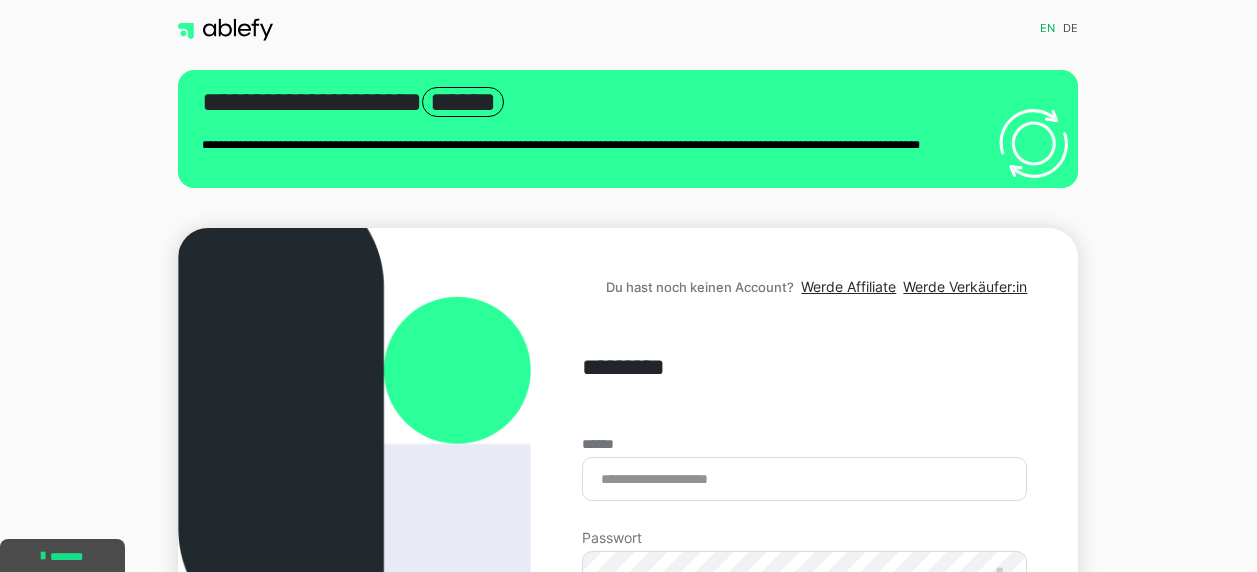 scroll, scrollTop: 0, scrollLeft: 0, axis: both 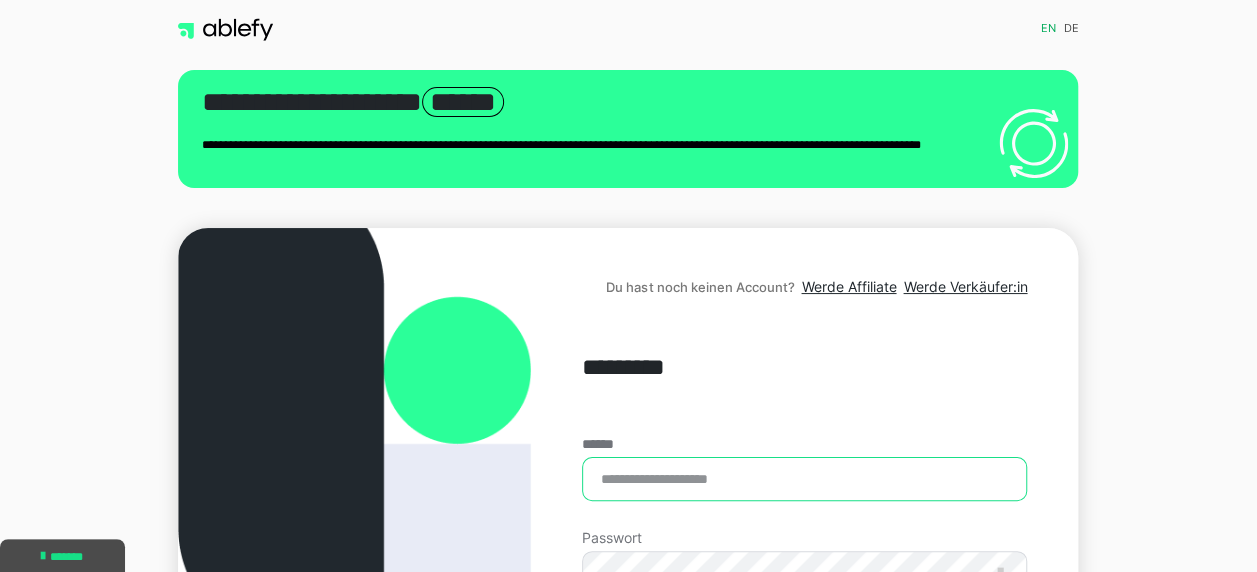 click on "******" at bounding box center [804, 479] 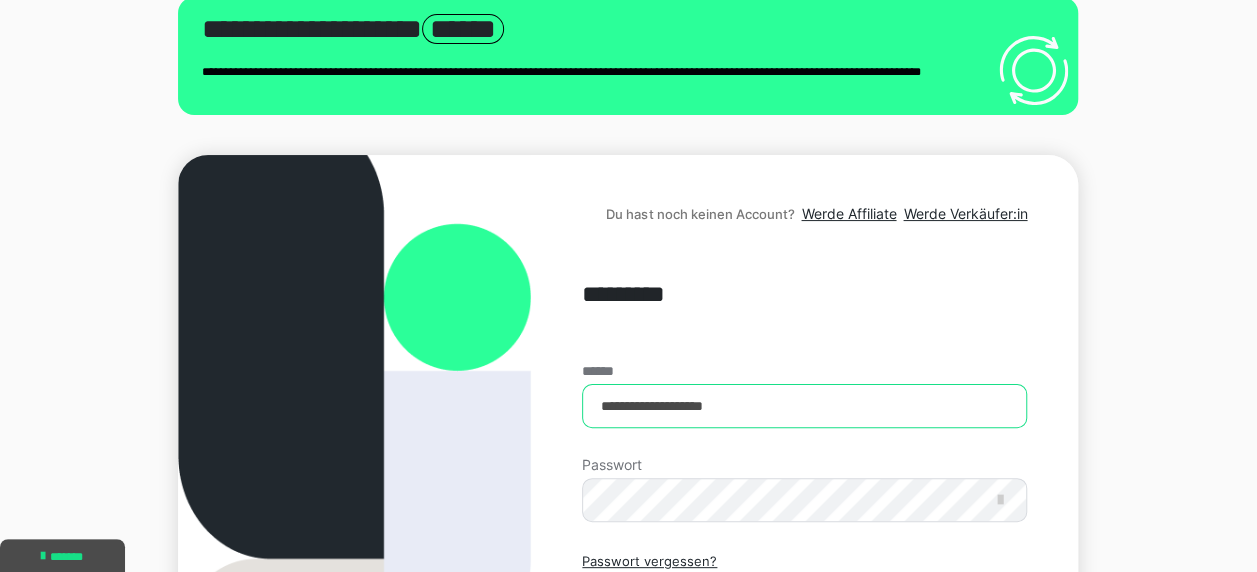scroll, scrollTop: 110, scrollLeft: 0, axis: vertical 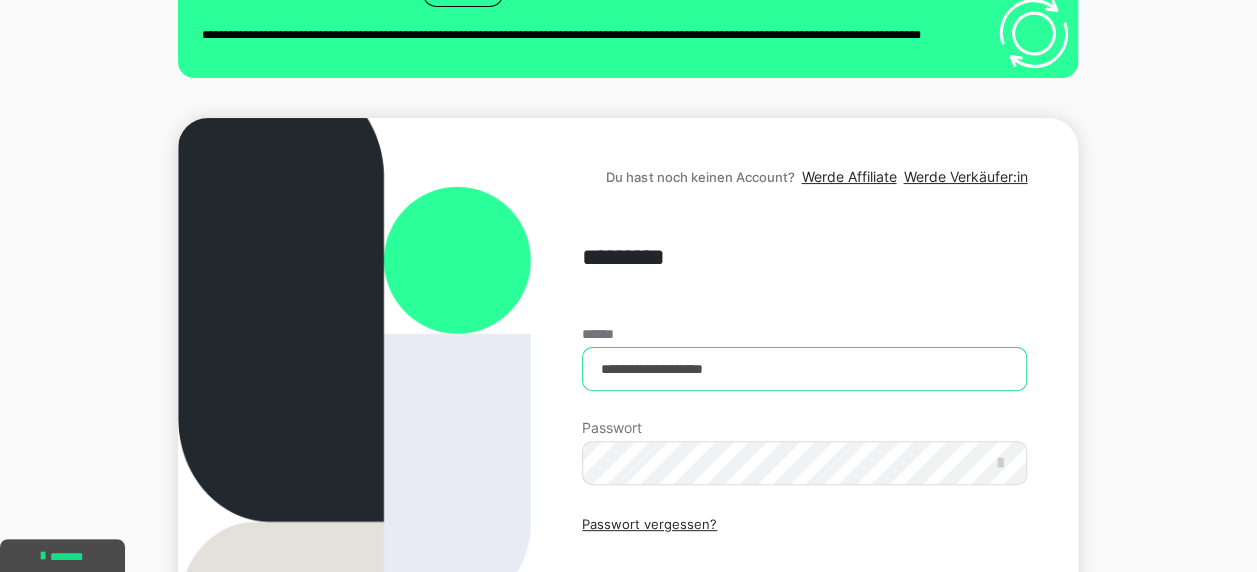 type on "**********" 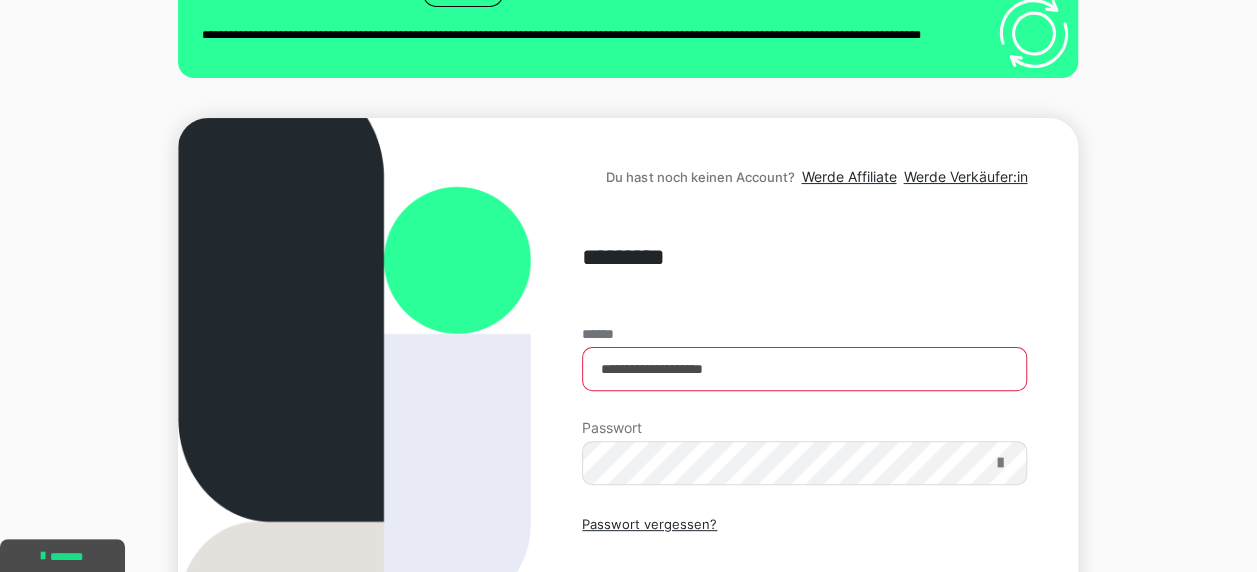click at bounding box center (999, 463) 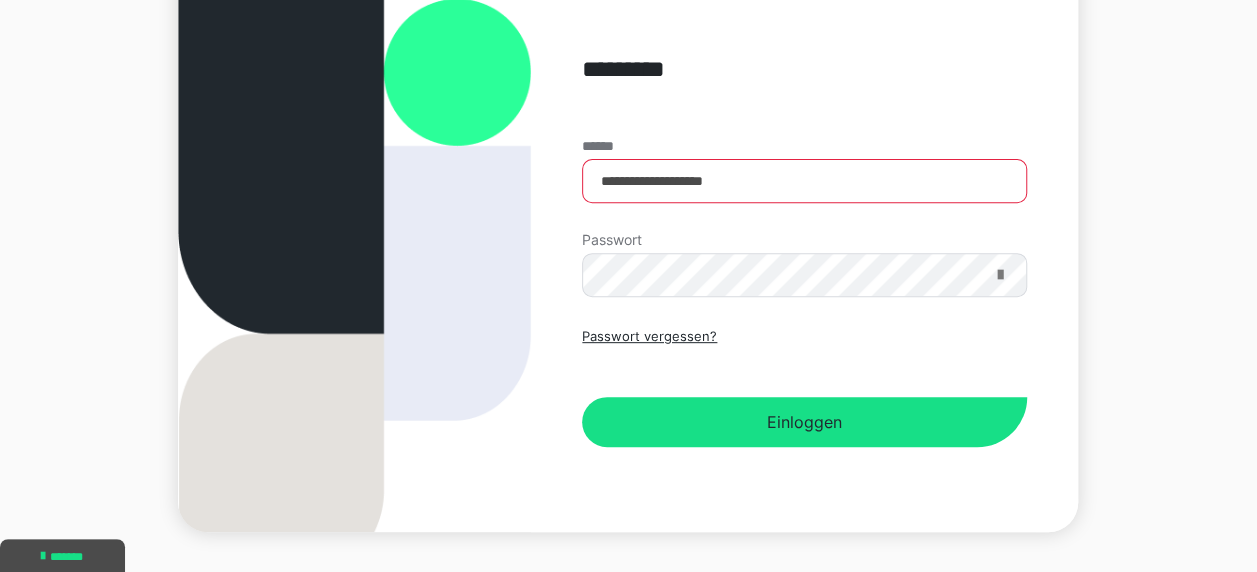 scroll, scrollTop: 310, scrollLeft: 0, axis: vertical 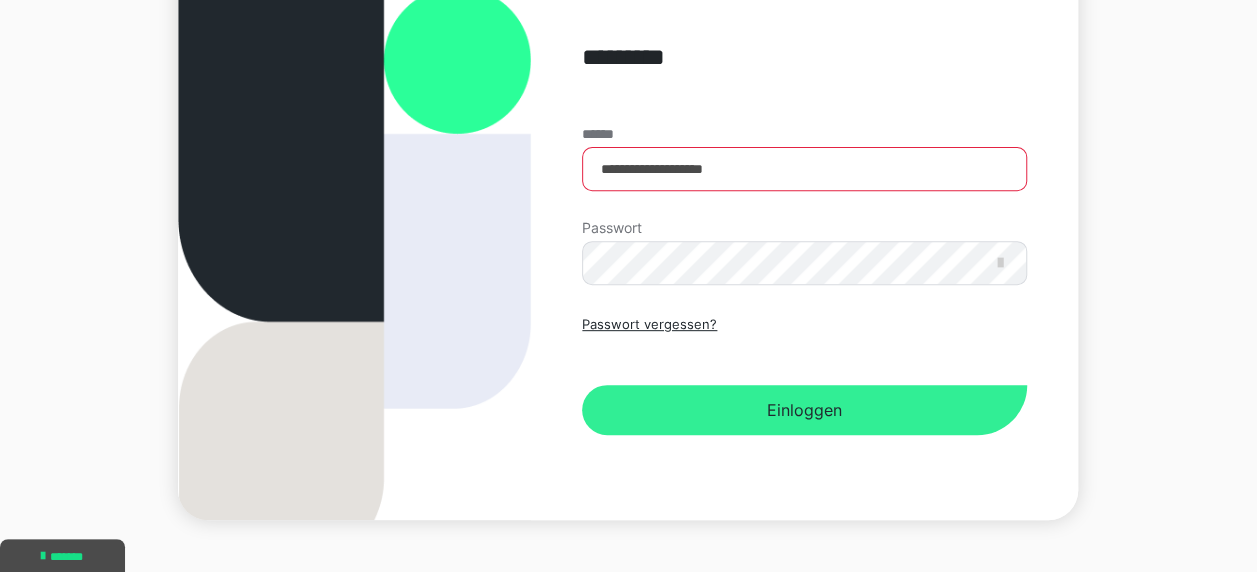 click on "Einloggen" at bounding box center [804, 410] 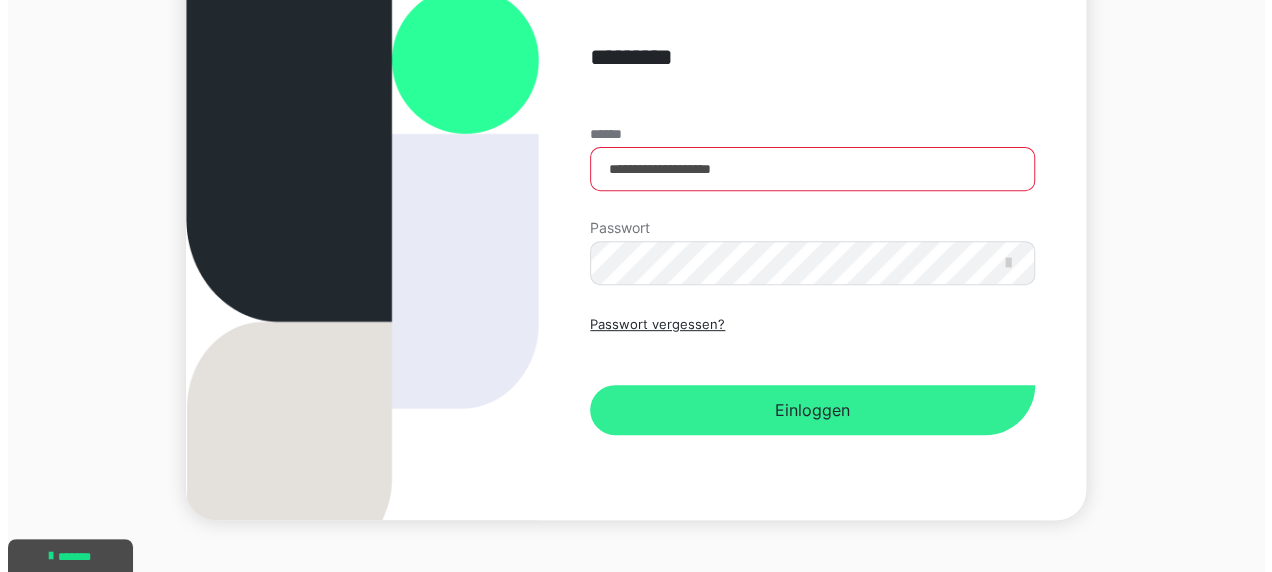 scroll, scrollTop: 0, scrollLeft: 0, axis: both 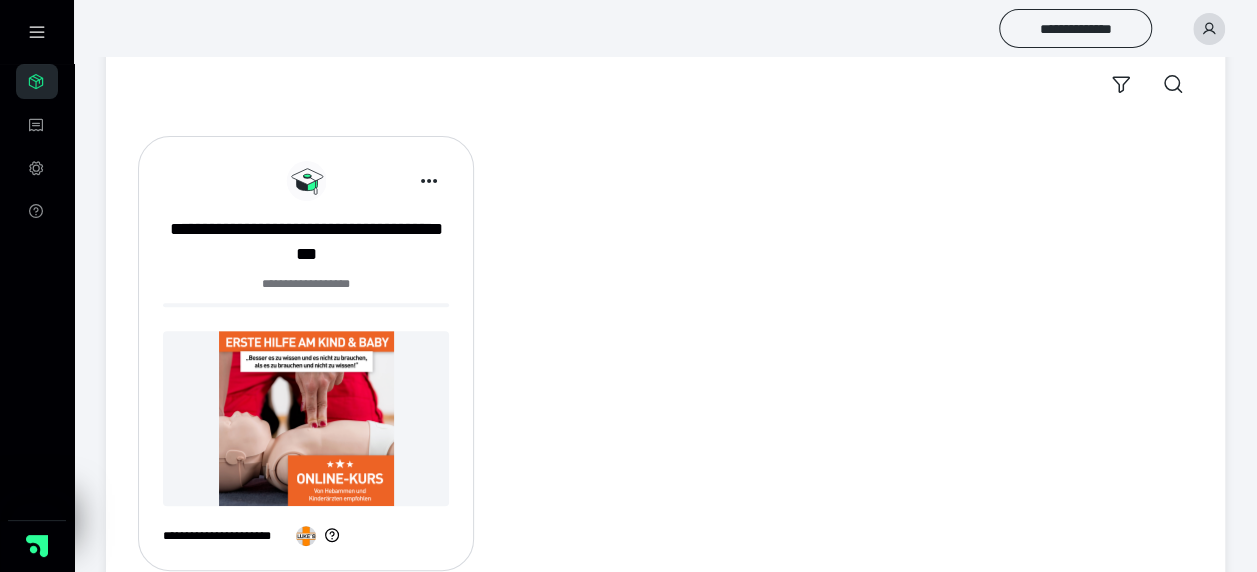 click at bounding box center [306, 418] 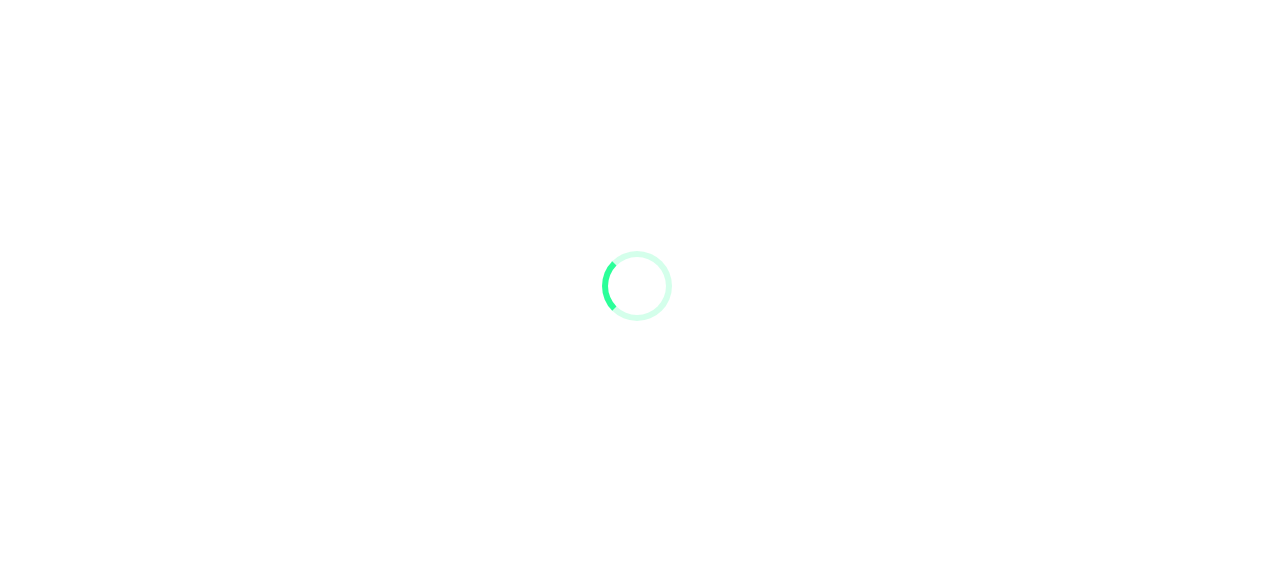 scroll, scrollTop: 0, scrollLeft: 0, axis: both 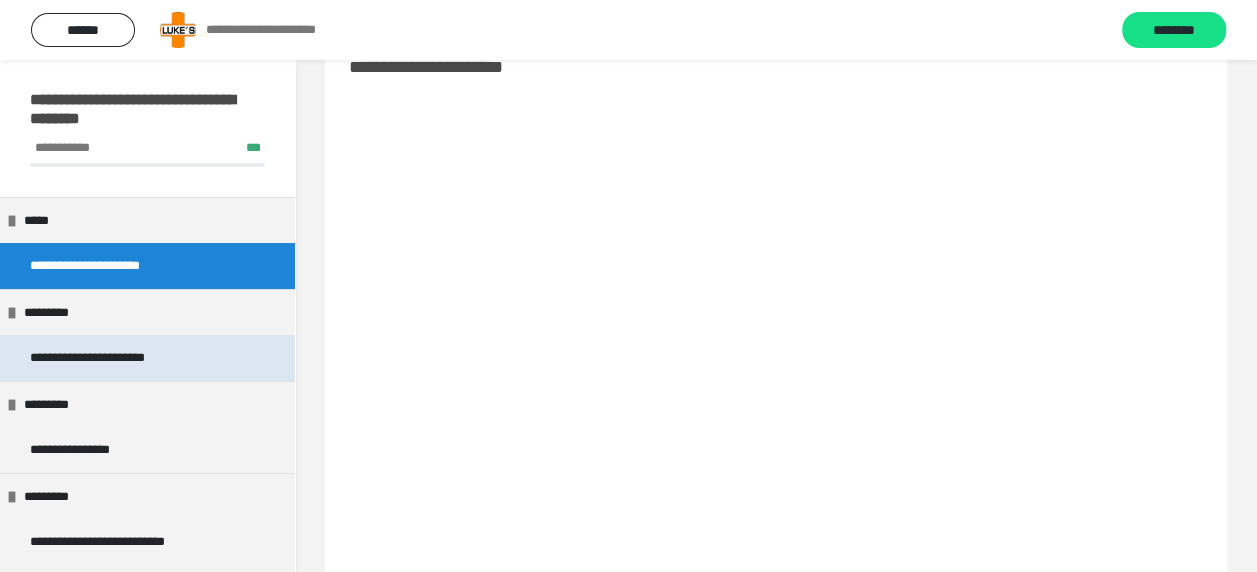 click on "**********" at bounding box center [116, 358] 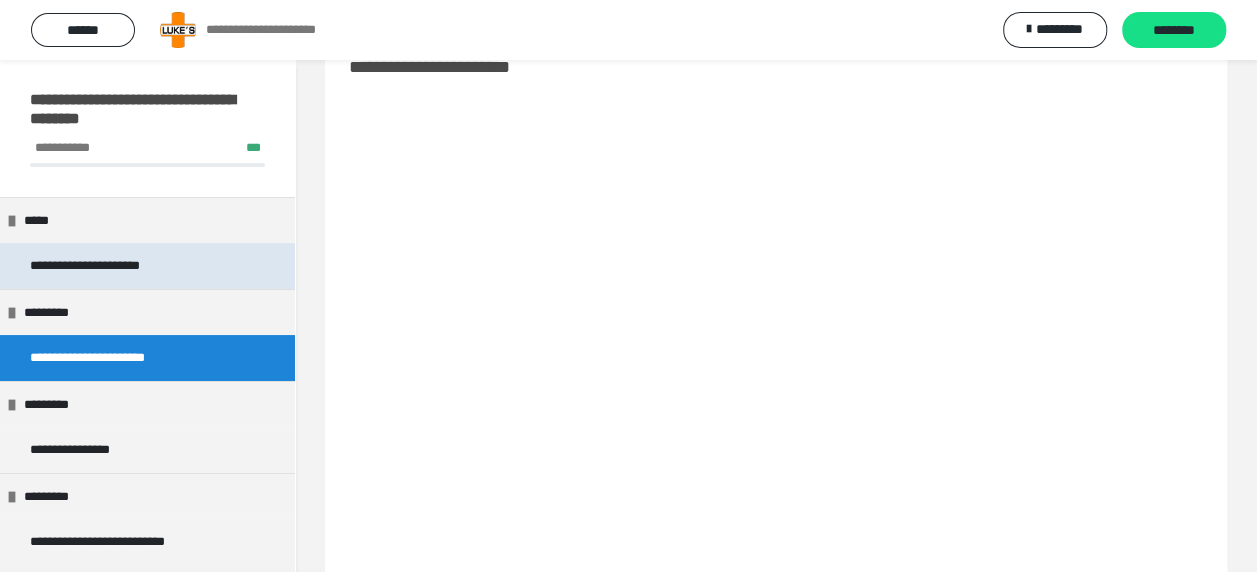 click on "**********" at bounding box center (147, 266) 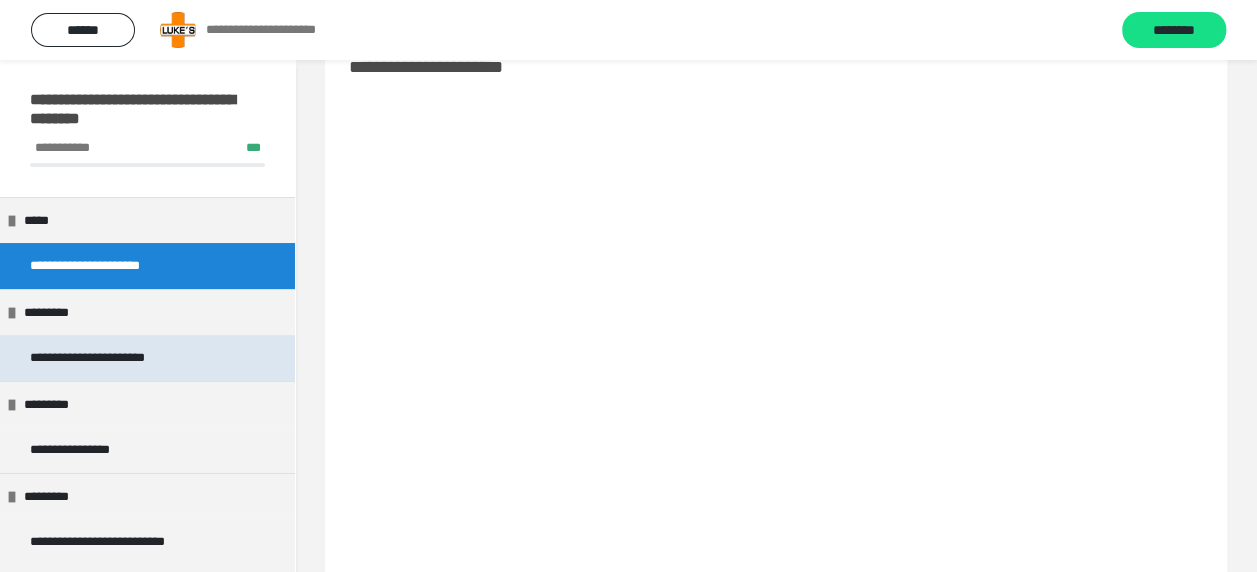 click on "**********" at bounding box center [147, 358] 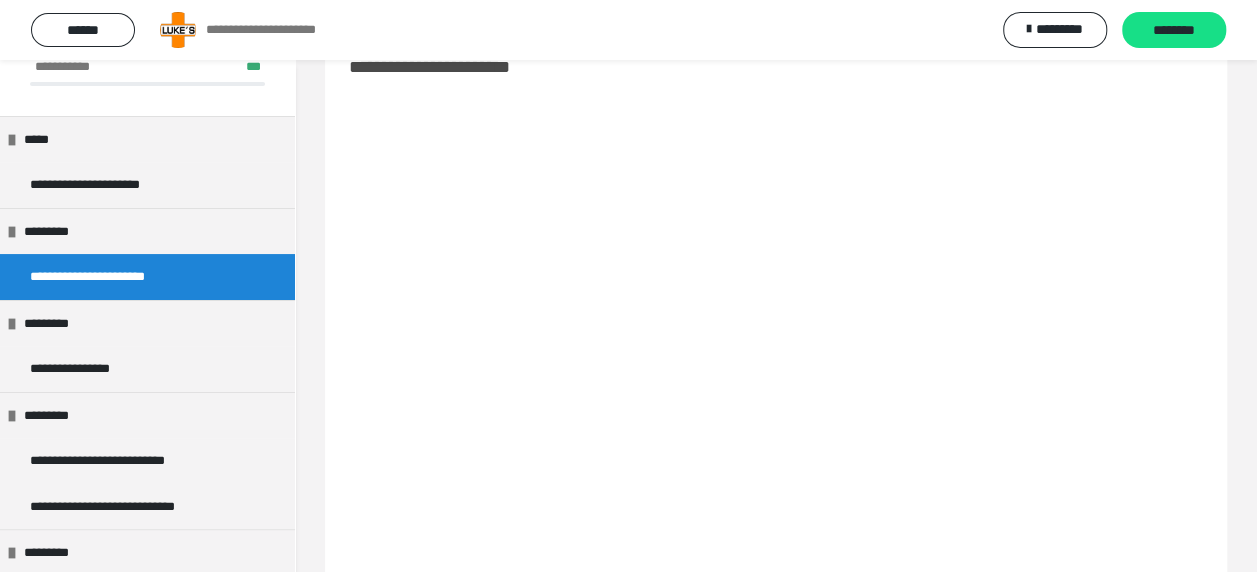 scroll, scrollTop: 30, scrollLeft: 0, axis: vertical 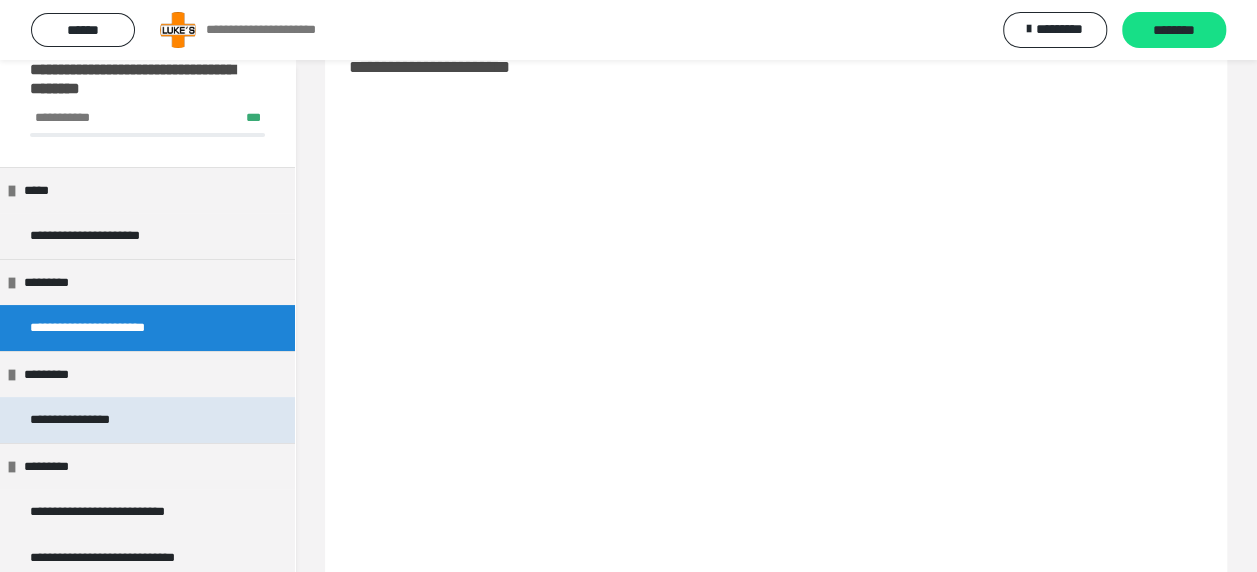click on "**********" at bounding box center (147, 420) 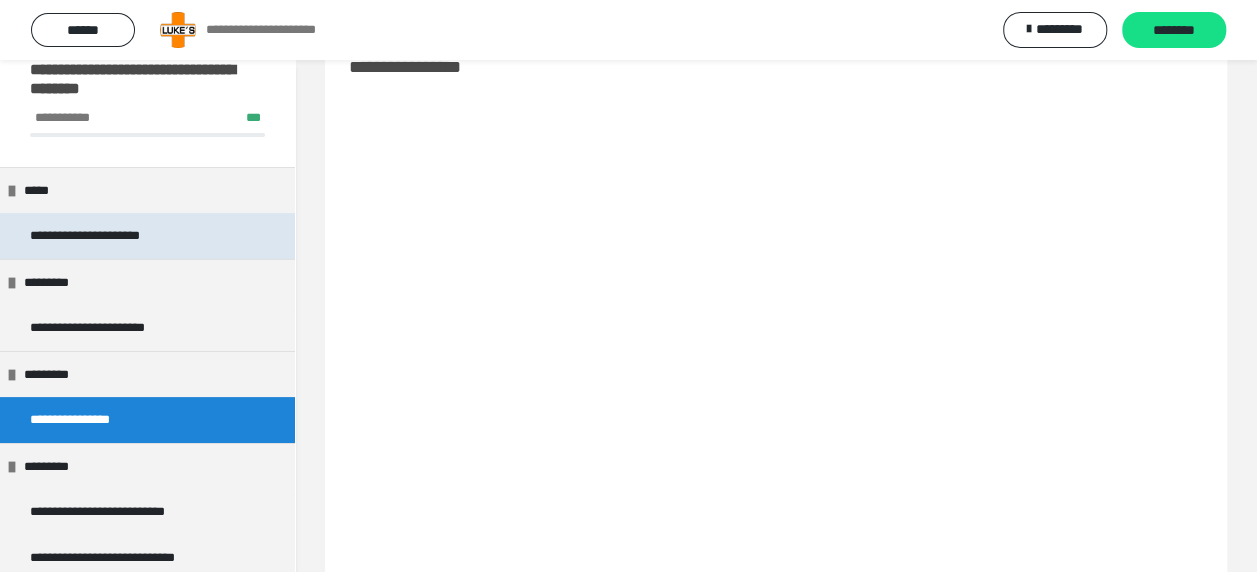 click on "**********" at bounding box center (147, 236) 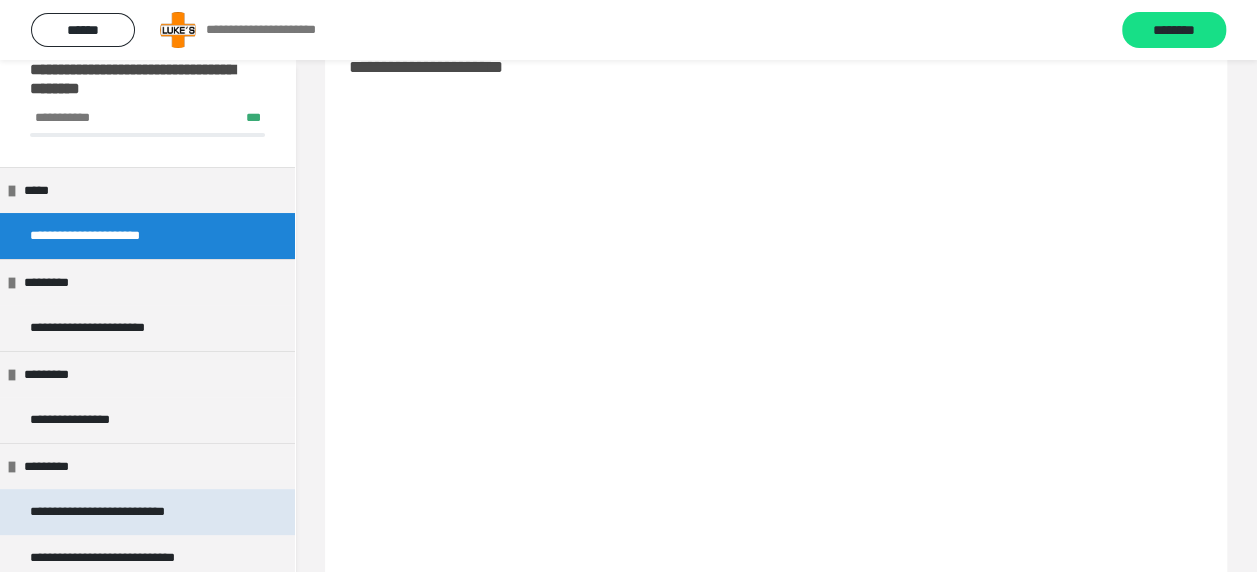 click on "**********" at bounding box center (124, 512) 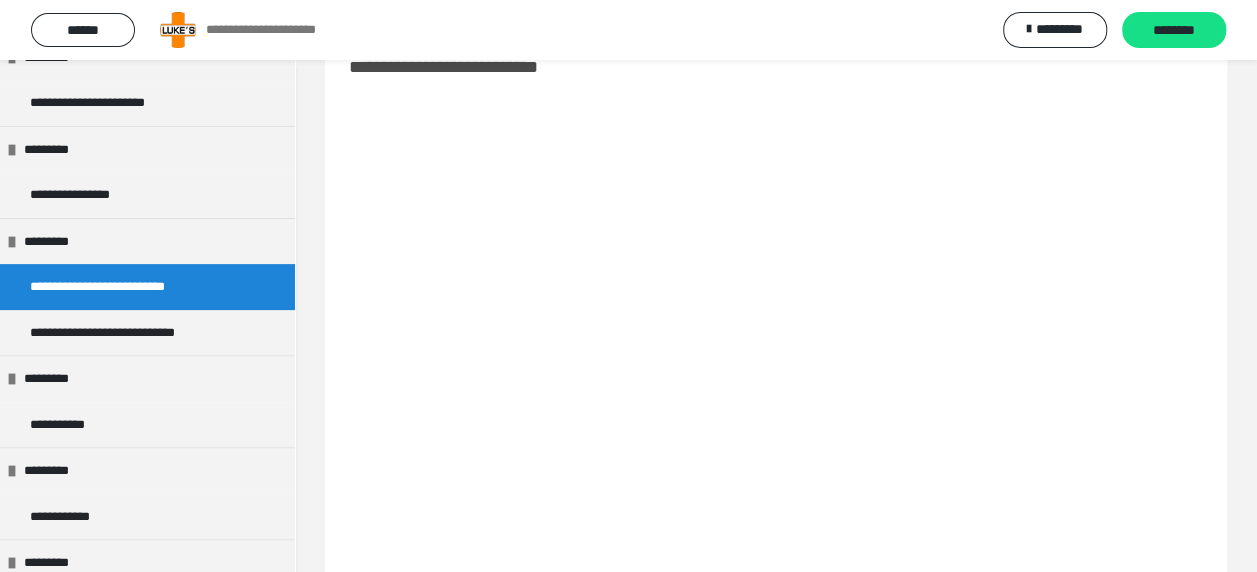 scroll, scrollTop: 264, scrollLeft: 0, axis: vertical 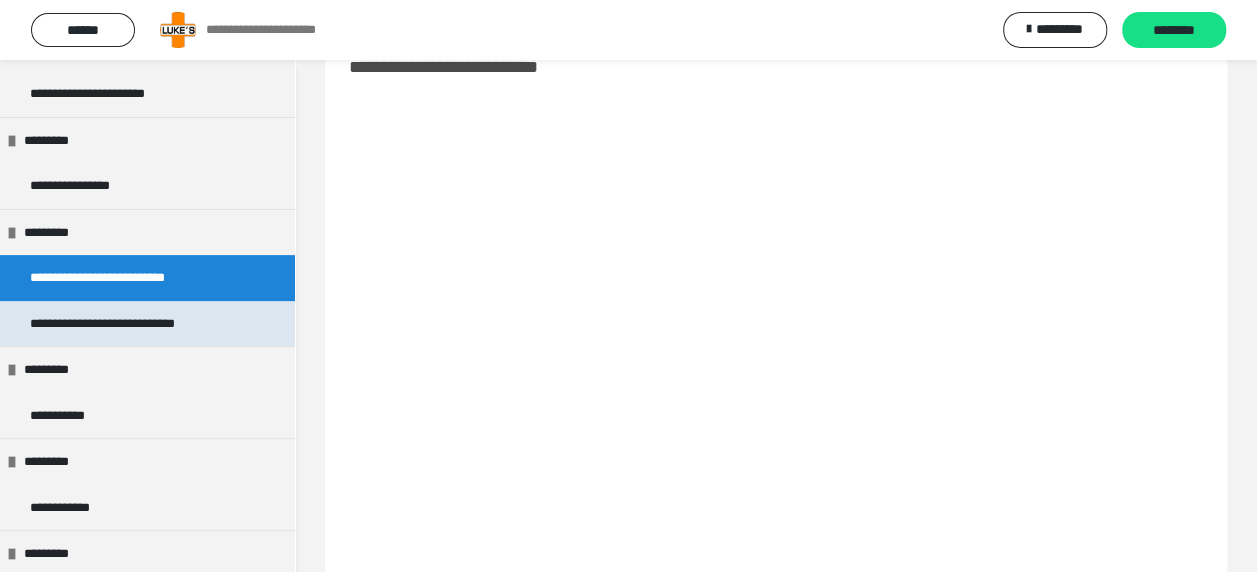 click on "**********" at bounding box center [129, 324] 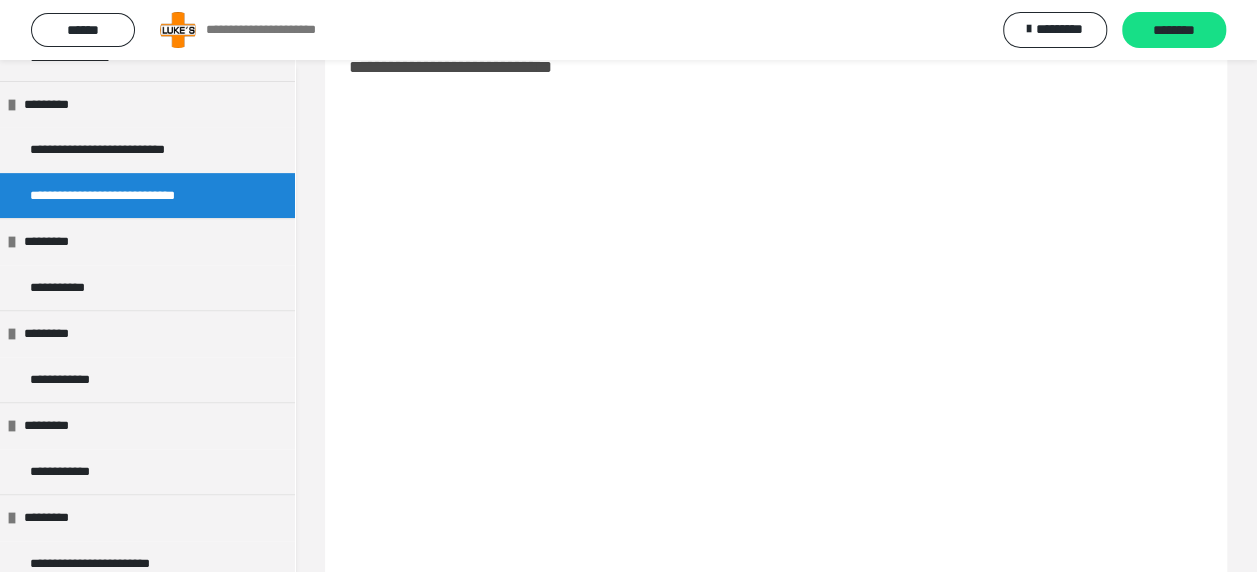 scroll, scrollTop: 396, scrollLeft: 0, axis: vertical 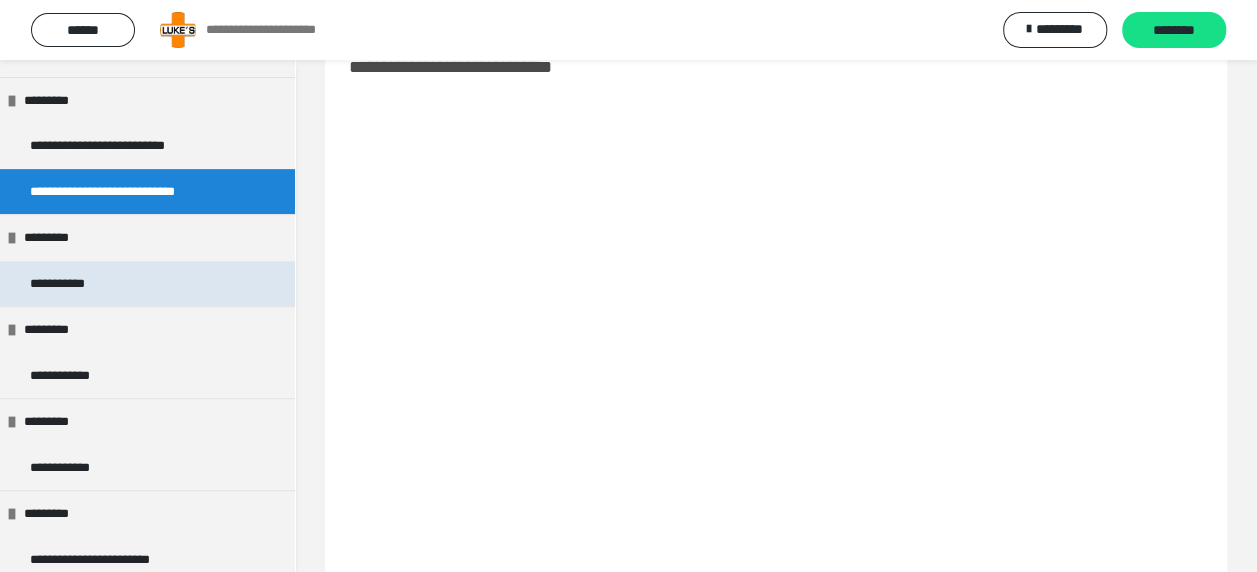 click on "**********" at bounding box center (74, 284) 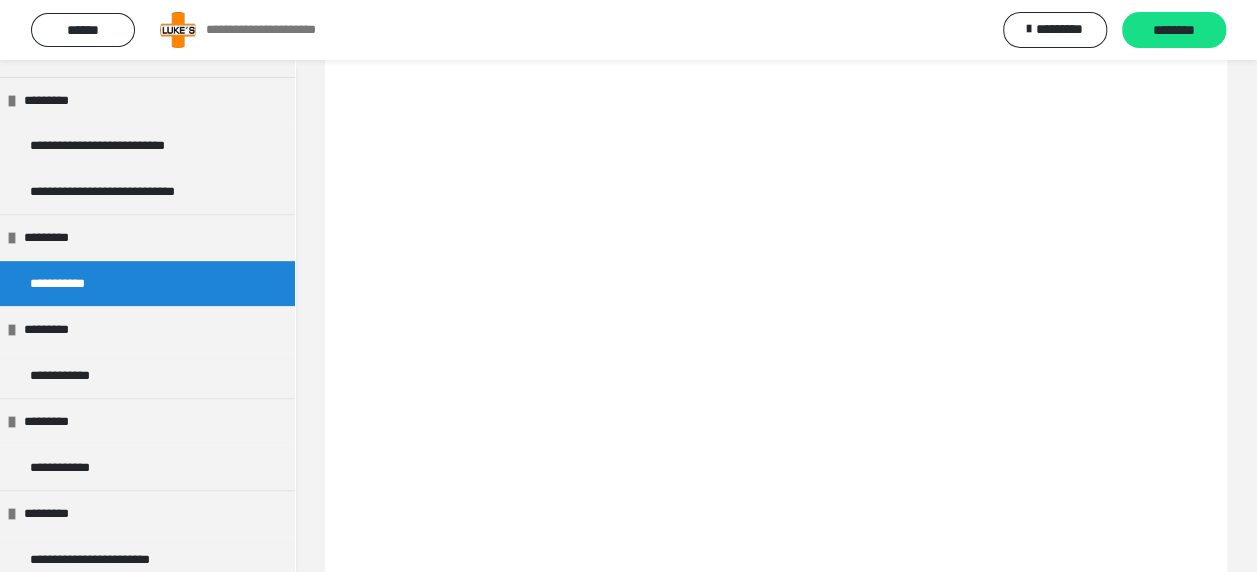 scroll, scrollTop: 60, scrollLeft: 0, axis: vertical 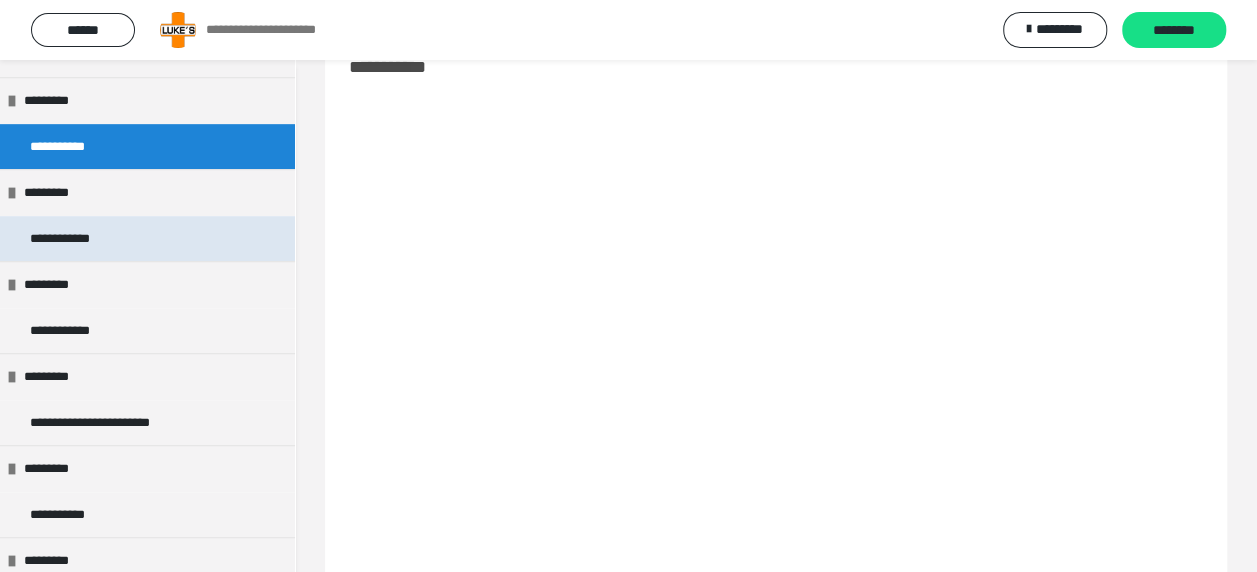 click on "**********" at bounding box center [147, 239] 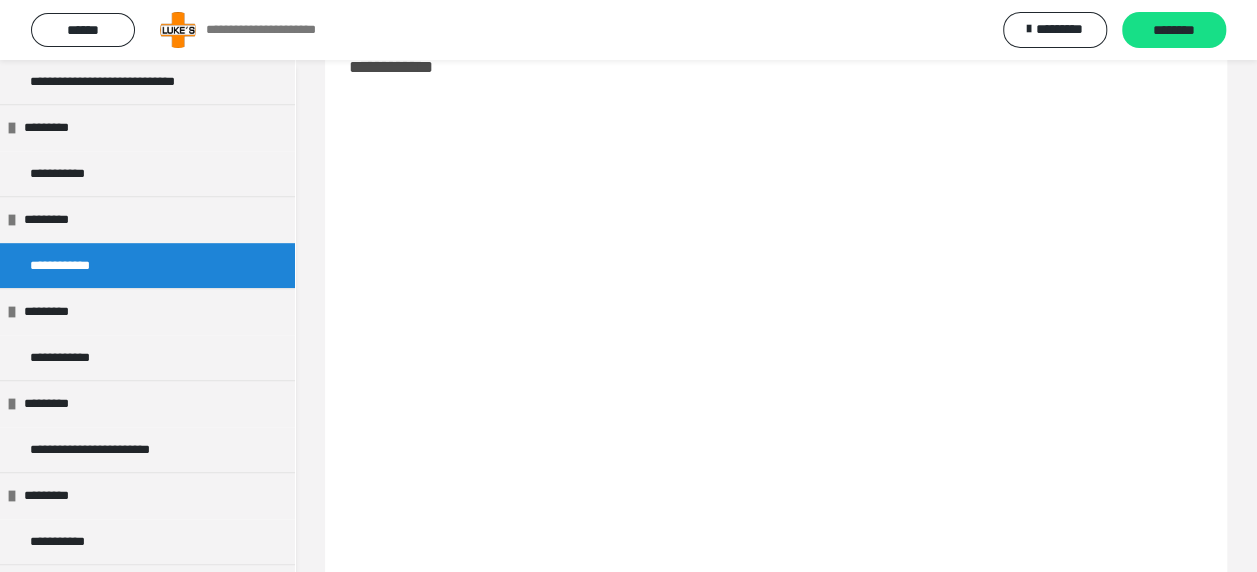 scroll, scrollTop: 496, scrollLeft: 0, axis: vertical 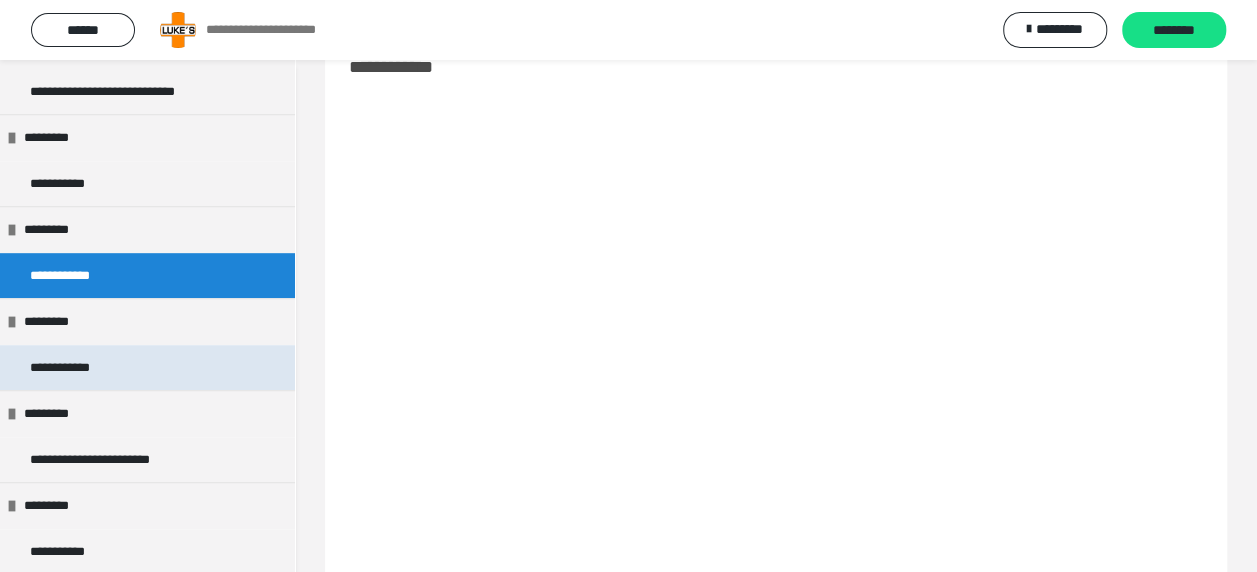click on "**********" at bounding box center (73, 368) 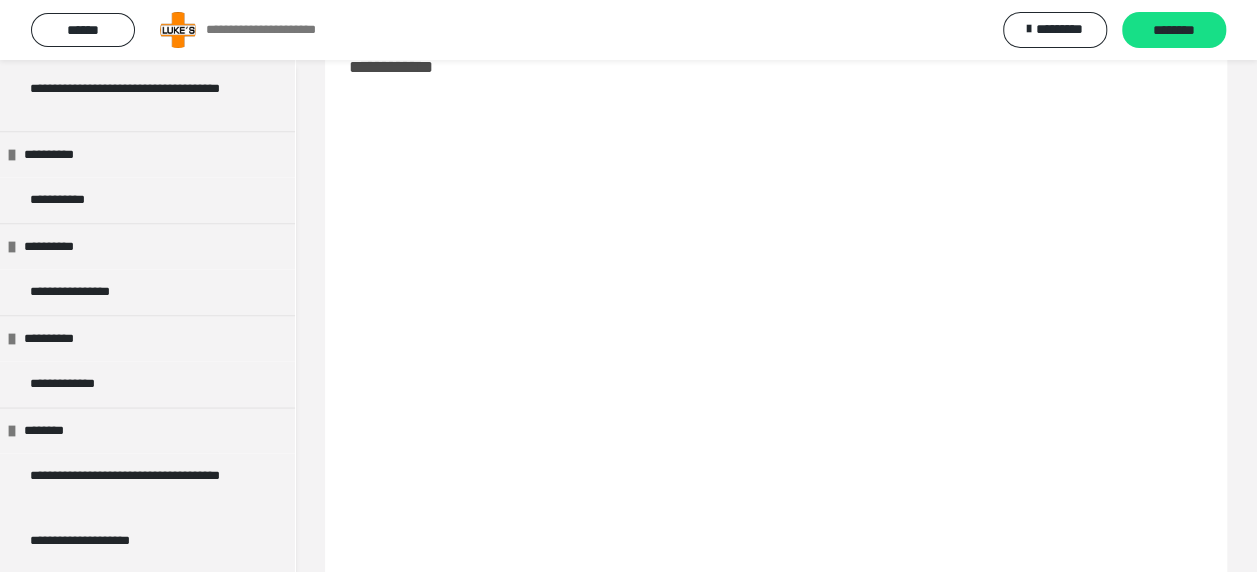 scroll, scrollTop: 1154, scrollLeft: 0, axis: vertical 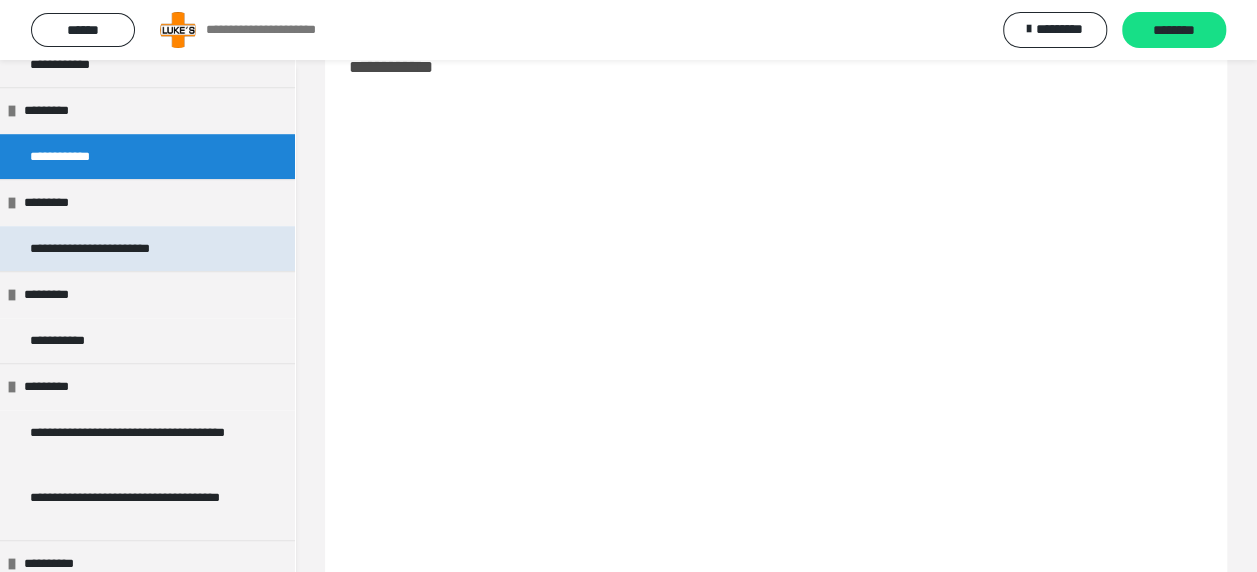 click on "**********" at bounding box center (118, 249) 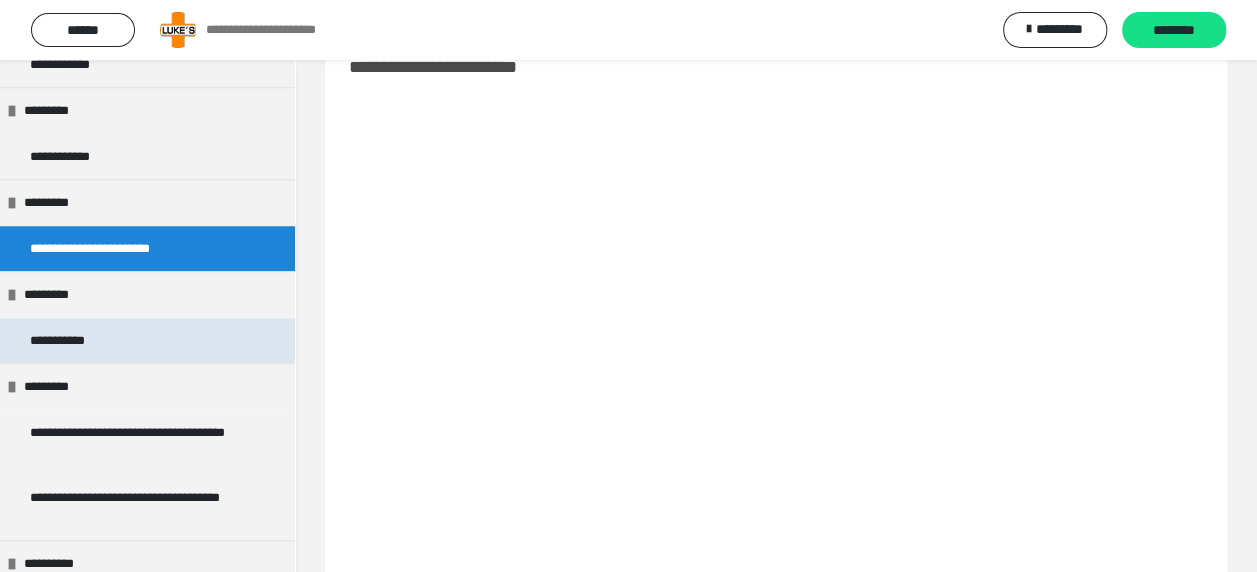 click on "**********" at bounding box center [70, 341] 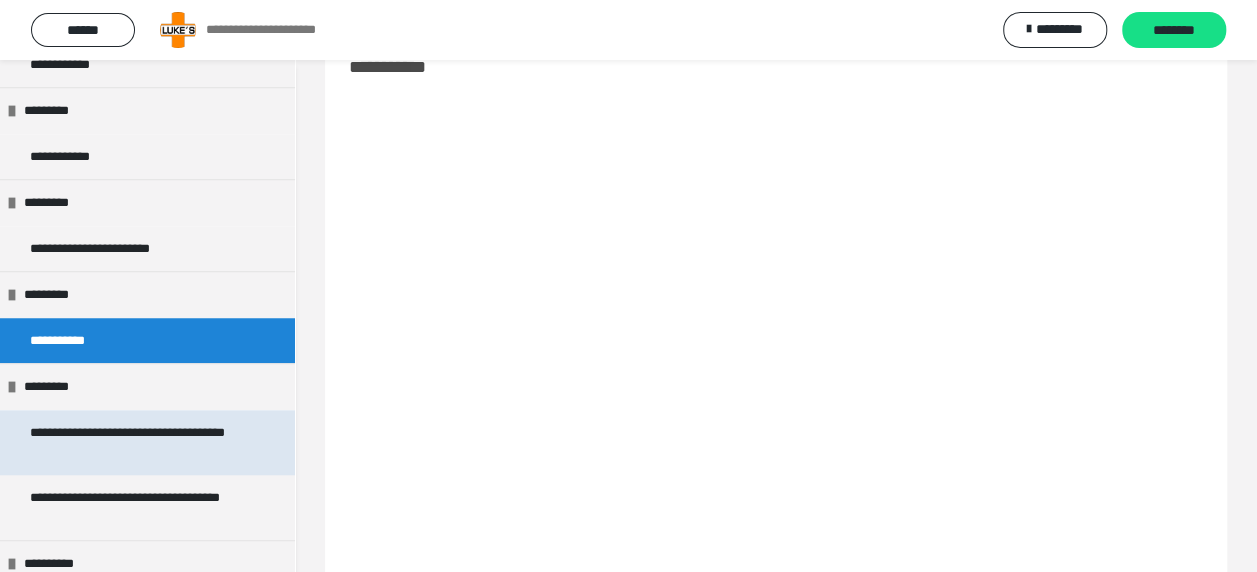 click on "**********" at bounding box center (132, 442) 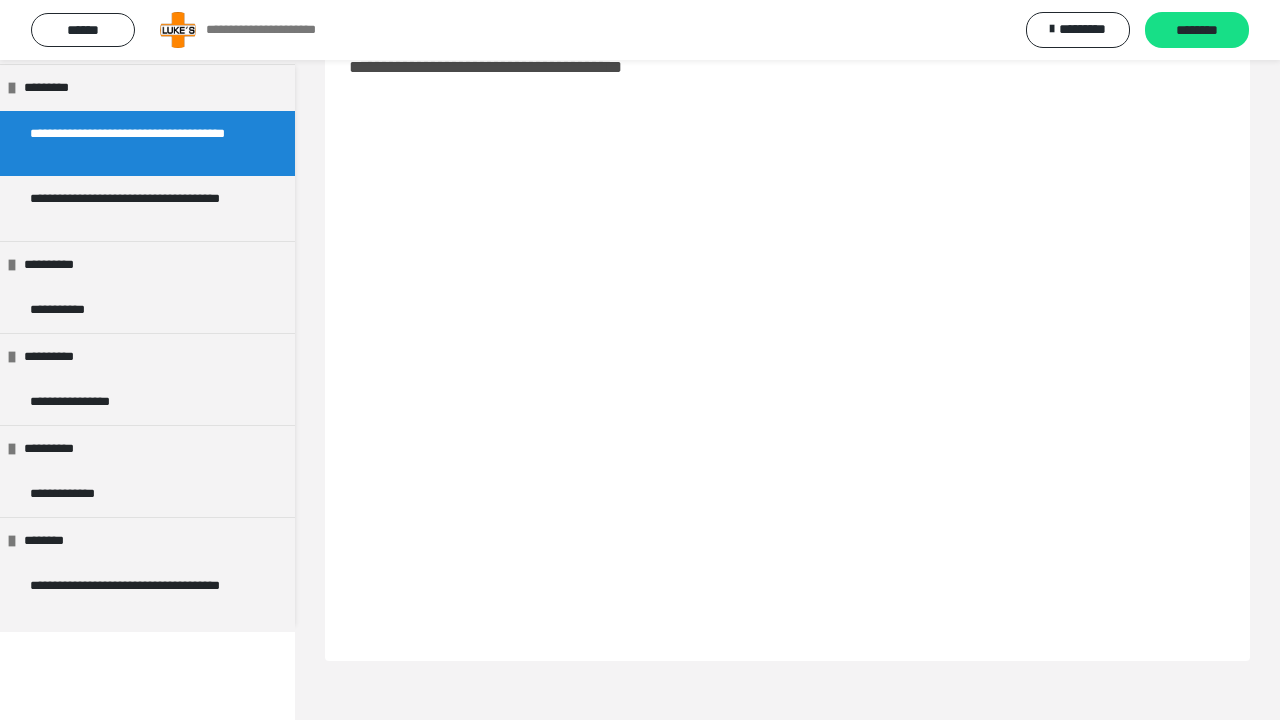 scroll, scrollTop: 1032, scrollLeft: 0, axis: vertical 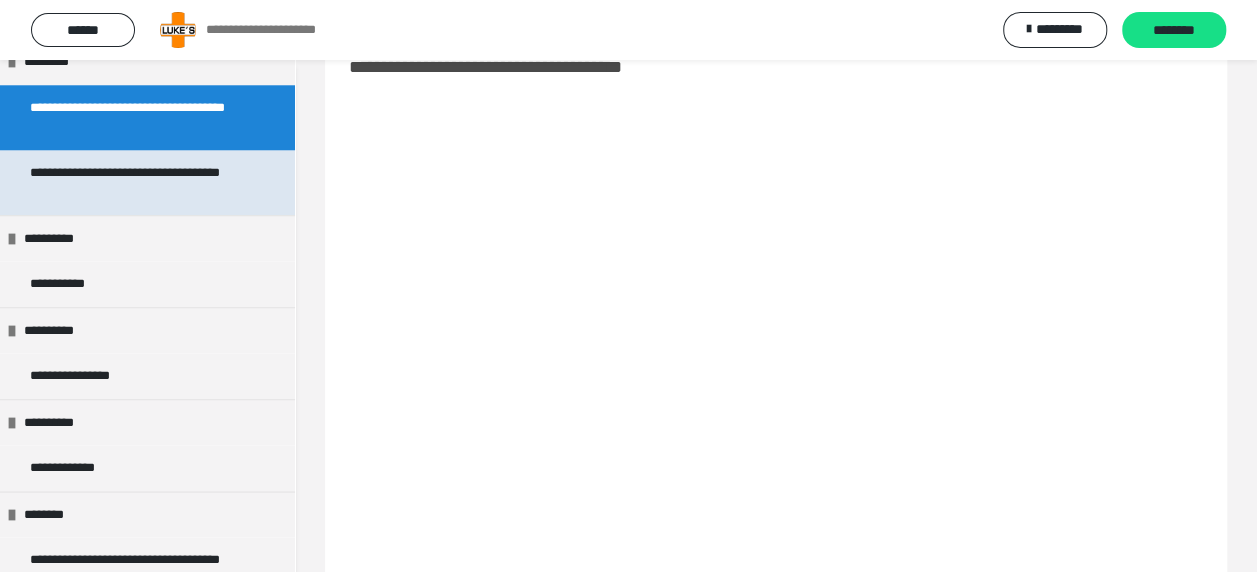 click on "**********" at bounding box center (132, 182) 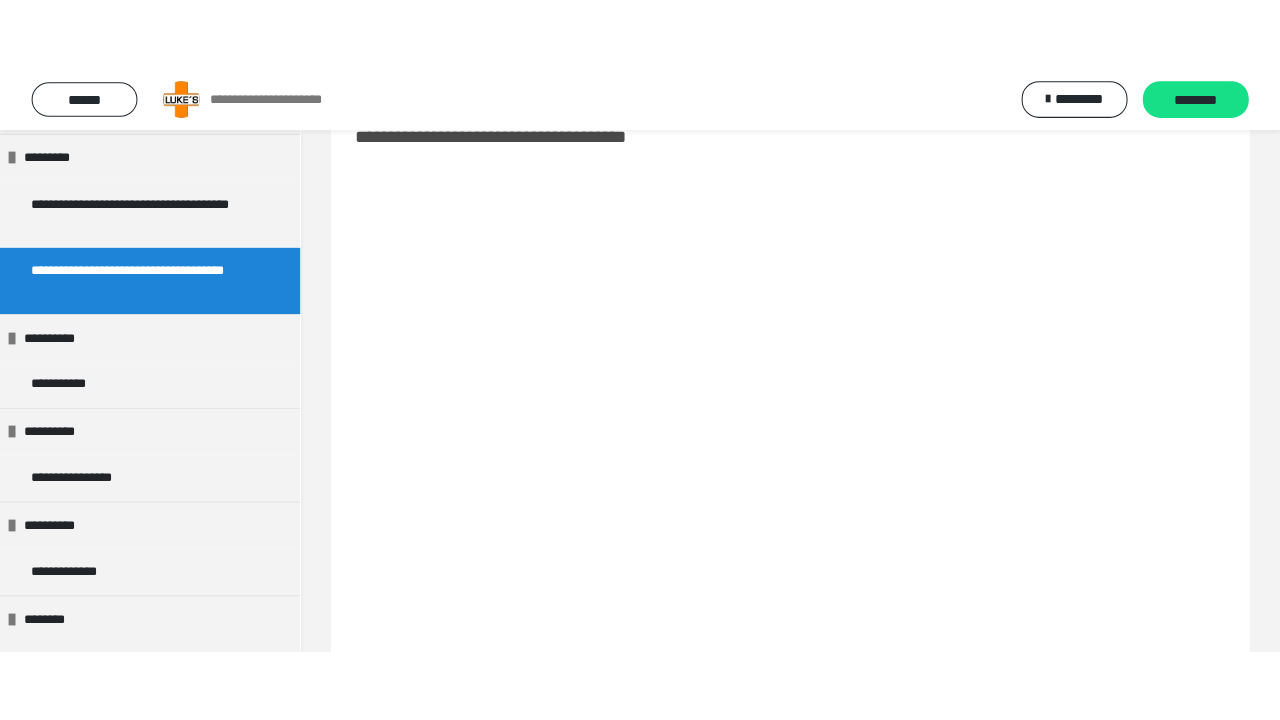 scroll, scrollTop: 1032, scrollLeft: 0, axis: vertical 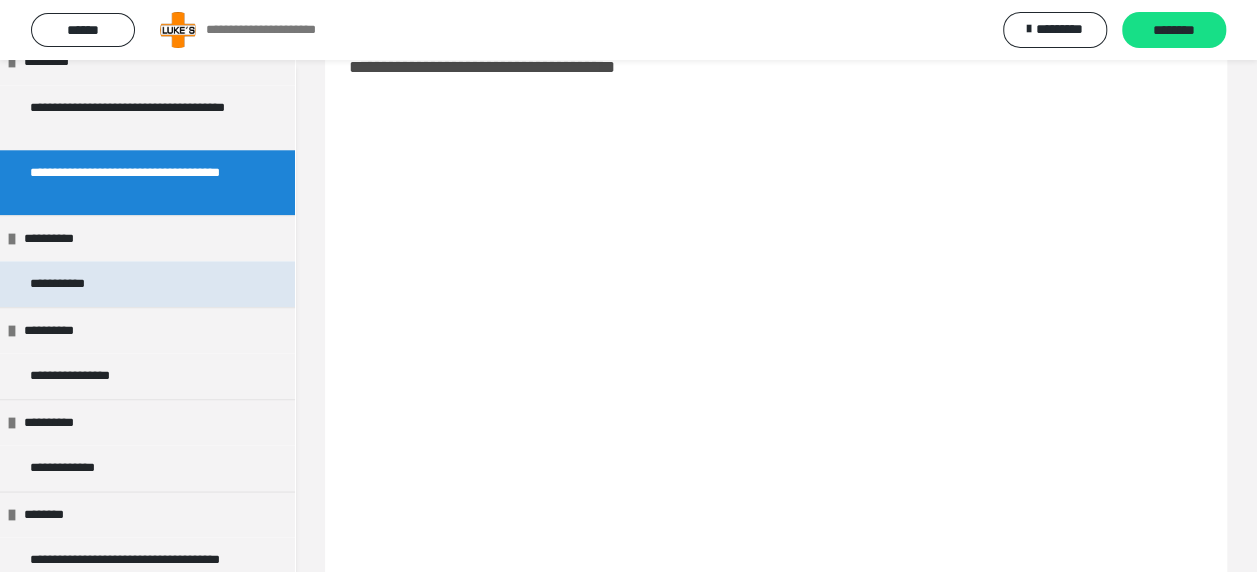 click on "**********" at bounding box center (72, 284) 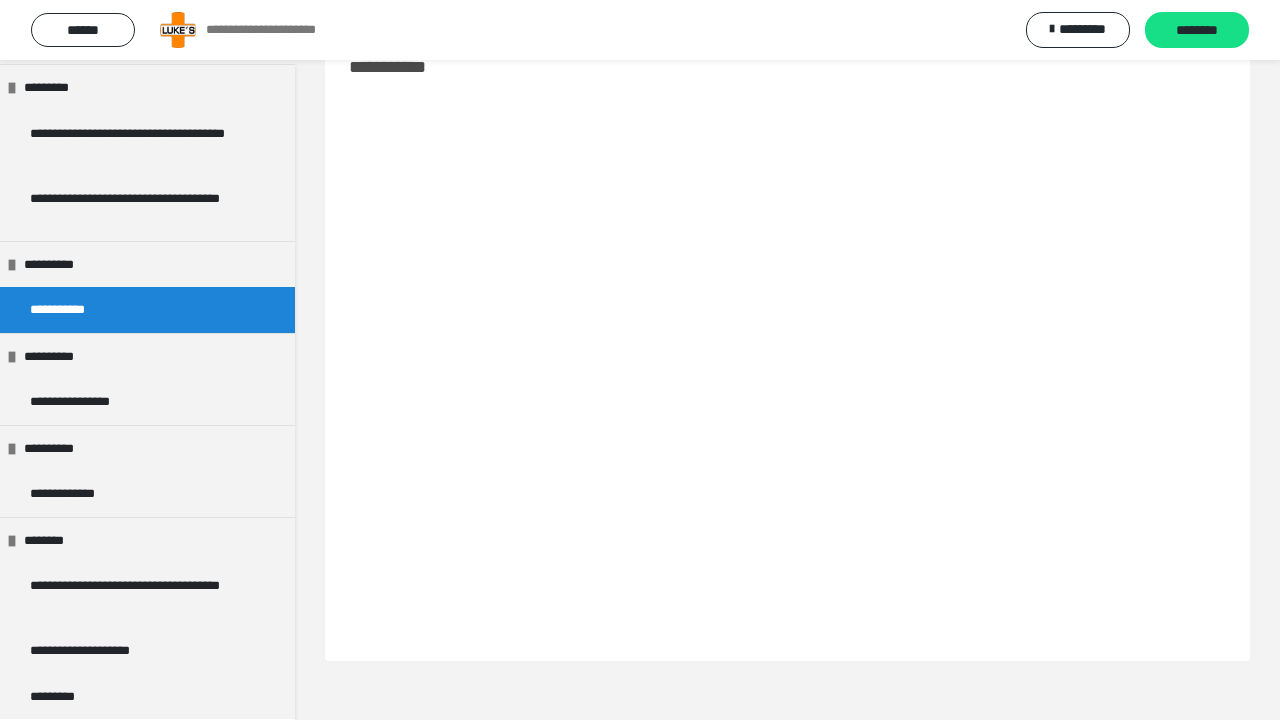 scroll, scrollTop: 1032, scrollLeft: 0, axis: vertical 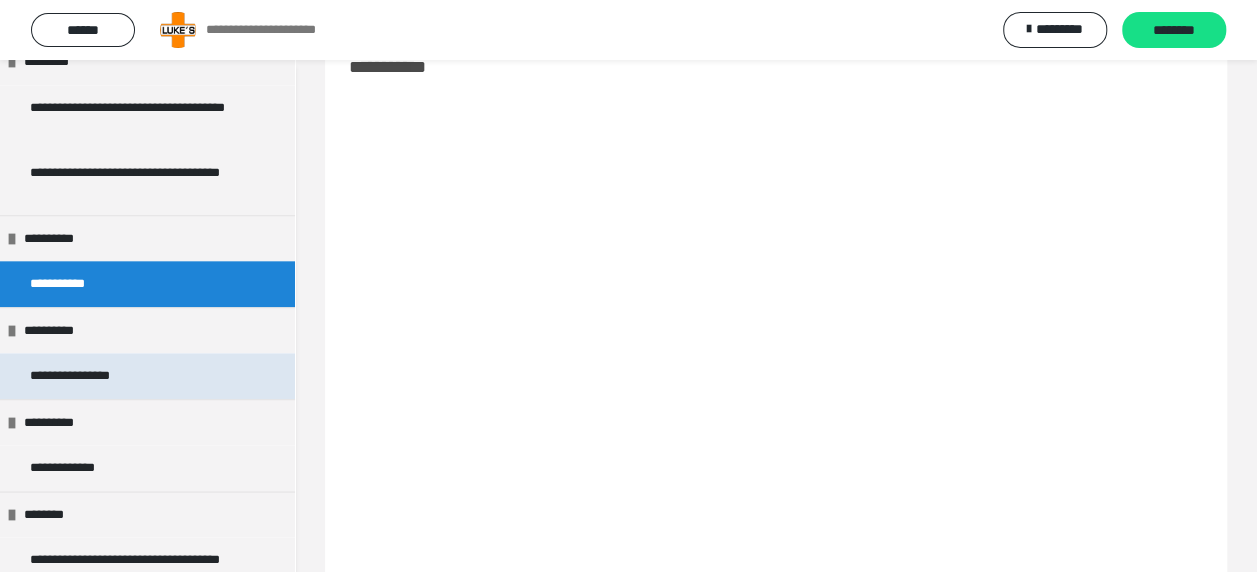 click on "**********" at bounding box center [147, 376] 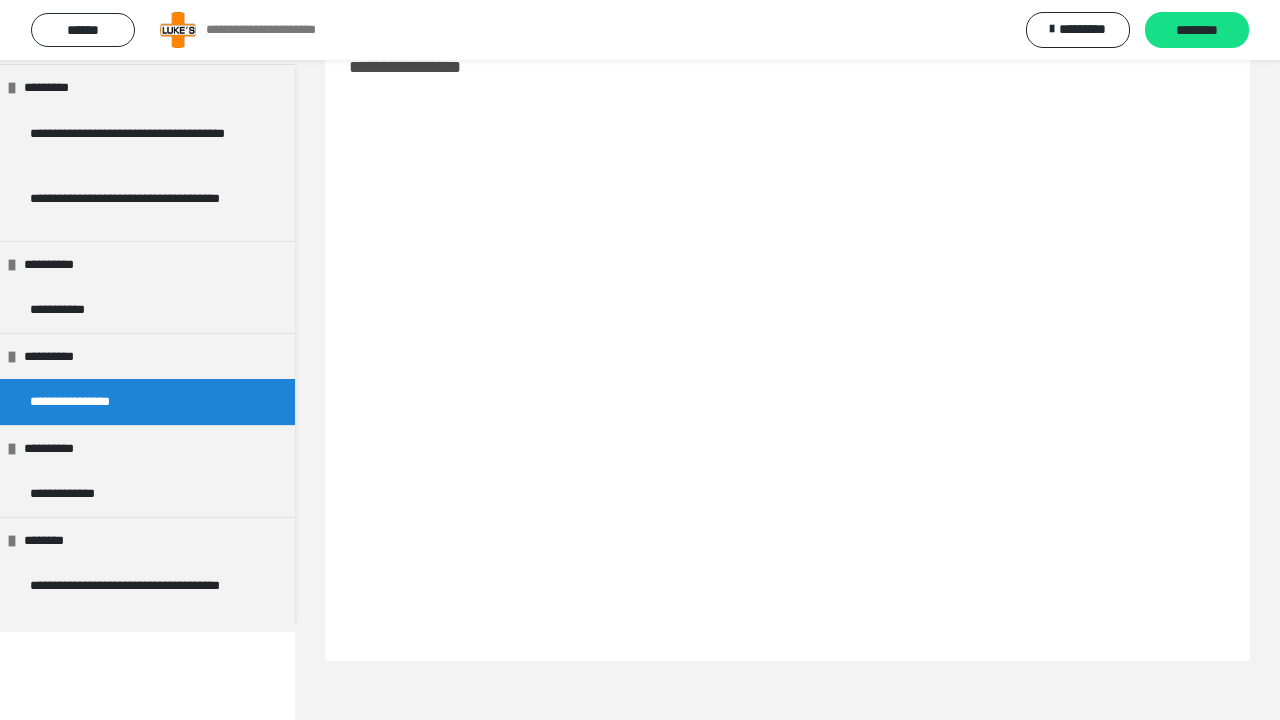 scroll, scrollTop: 1032, scrollLeft: 0, axis: vertical 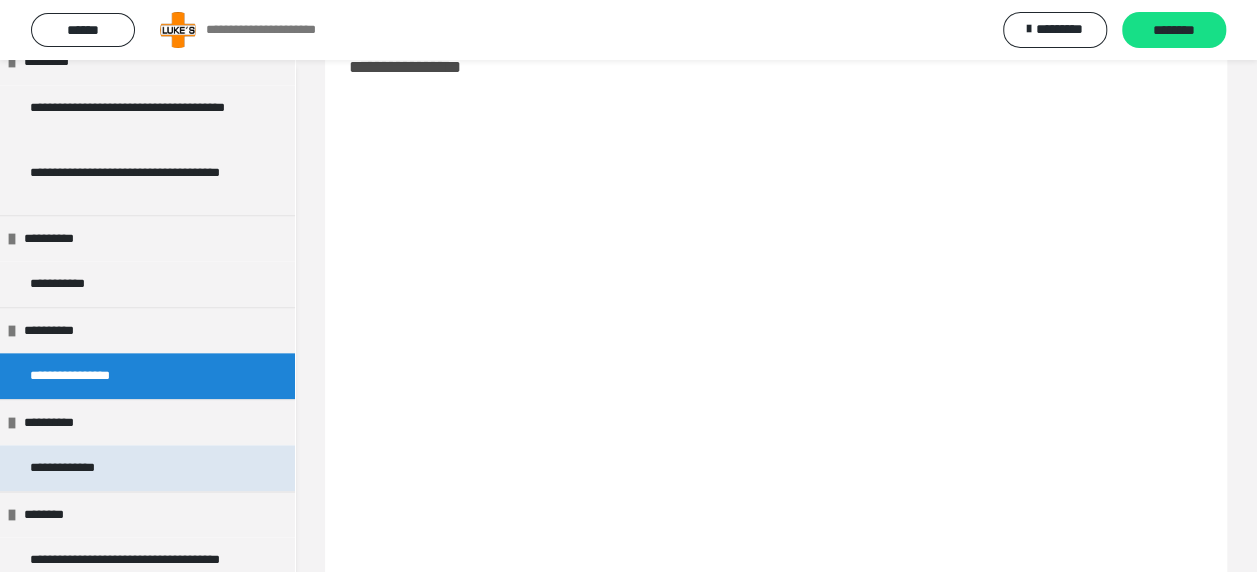 click on "**********" at bounding box center [82, 468] 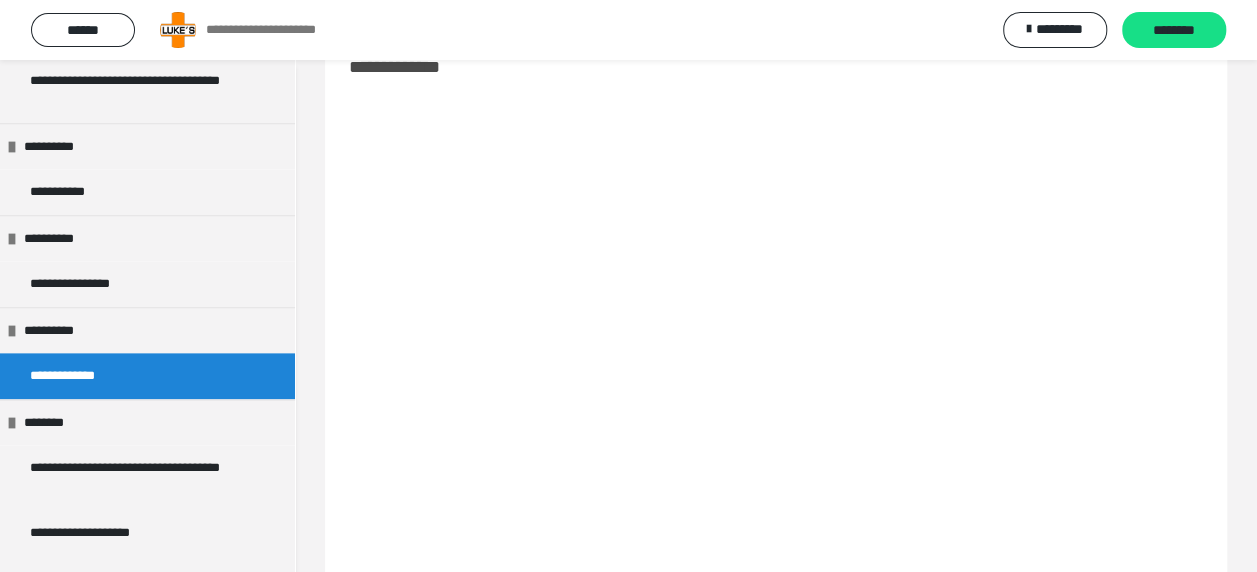 scroll, scrollTop: 1154, scrollLeft: 0, axis: vertical 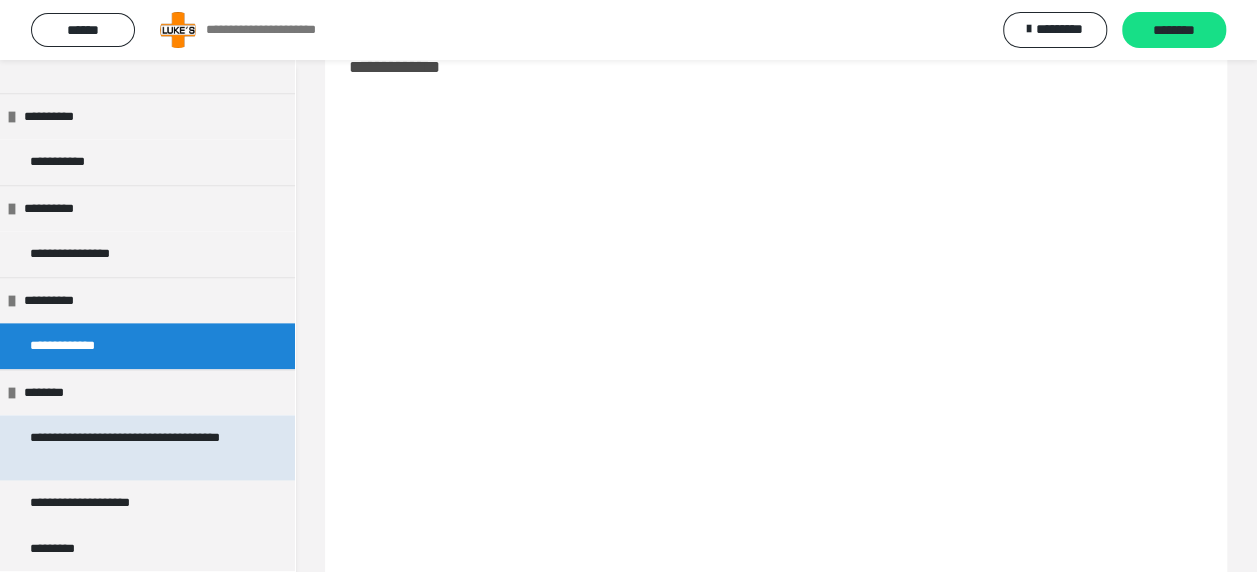 click on "**********" at bounding box center [132, 447] 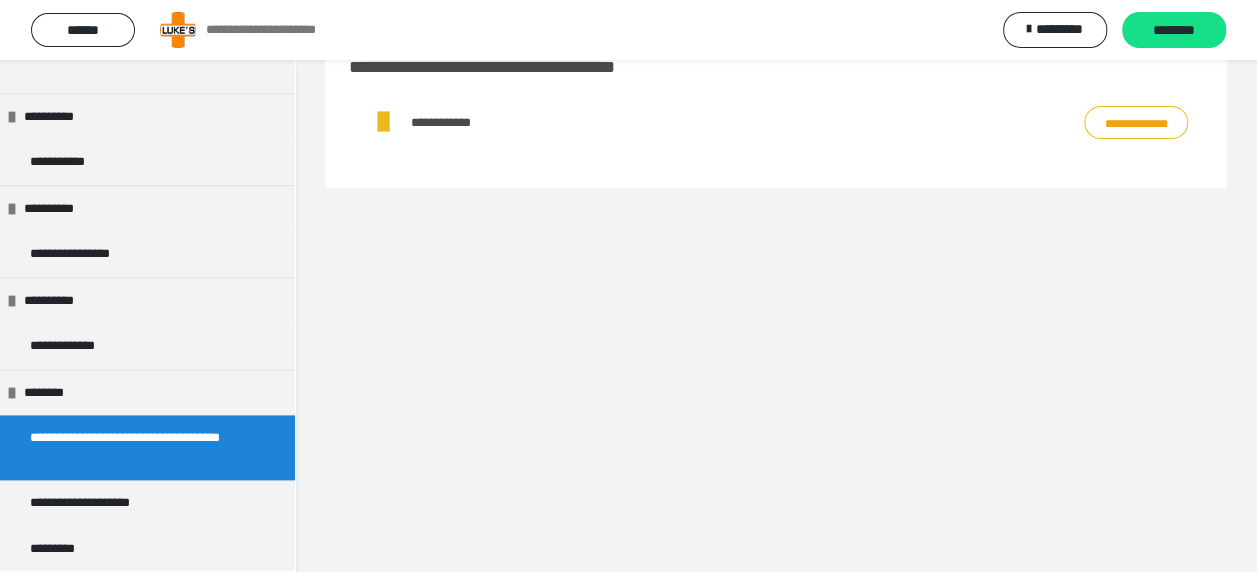 click on "**********" at bounding box center [1136, 122] 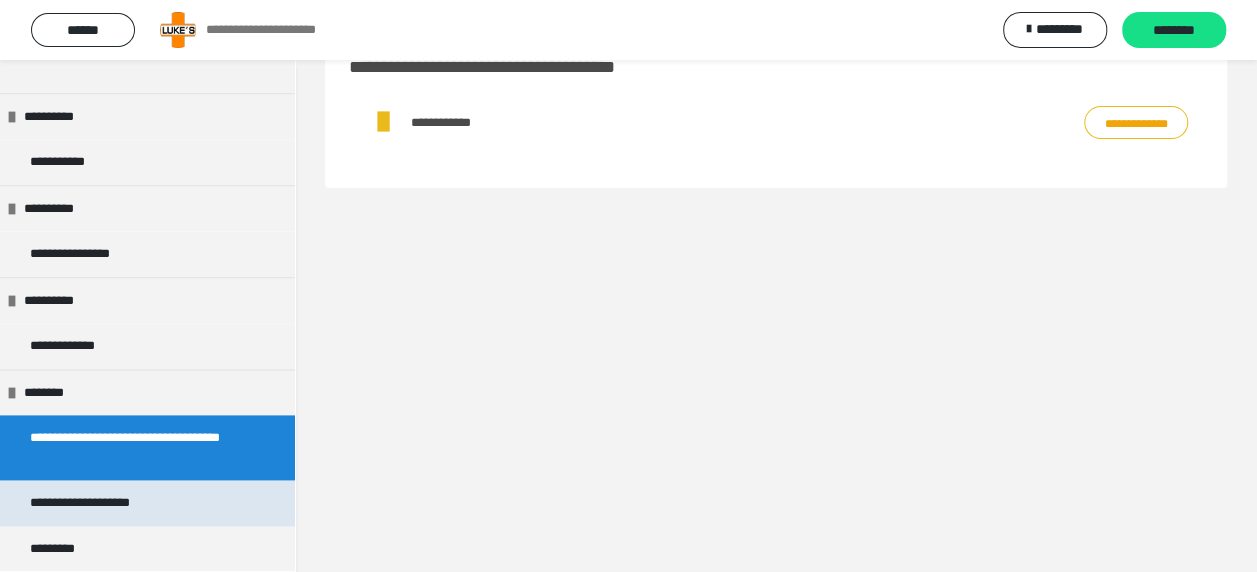 click on "**********" at bounding box center [104, 503] 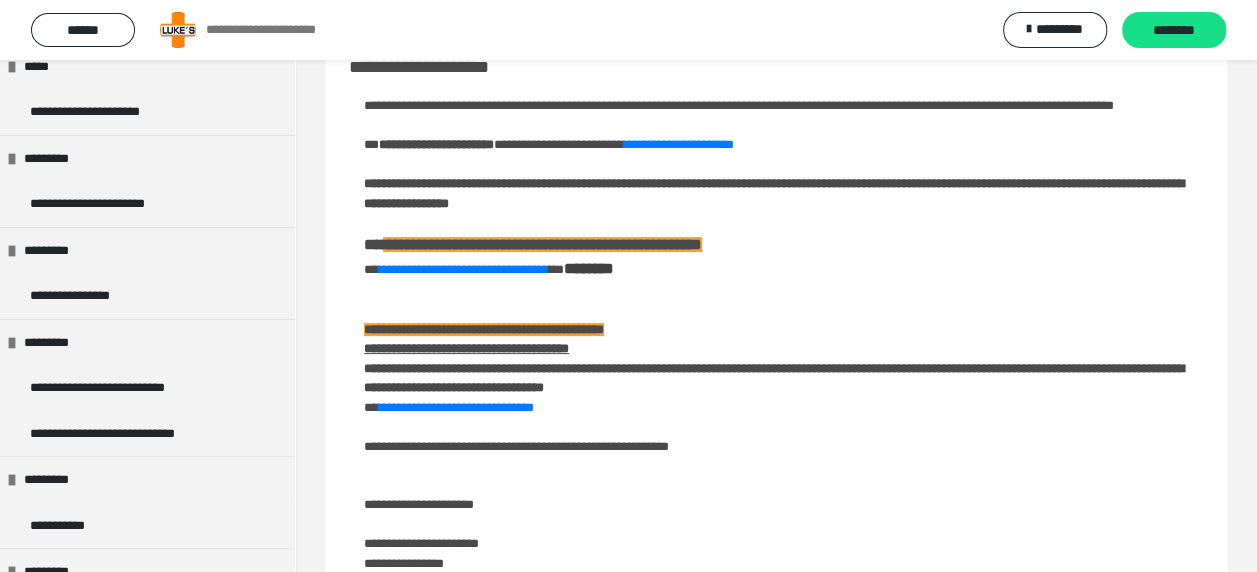 scroll, scrollTop: 20, scrollLeft: 0, axis: vertical 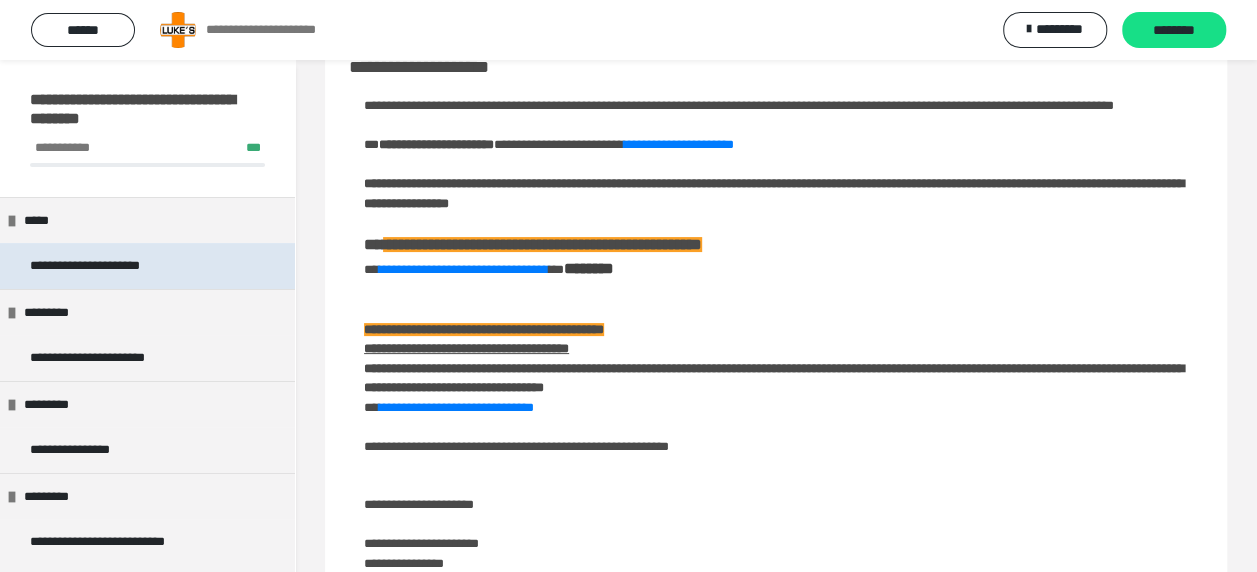 click on "**********" at bounding box center (147, 266) 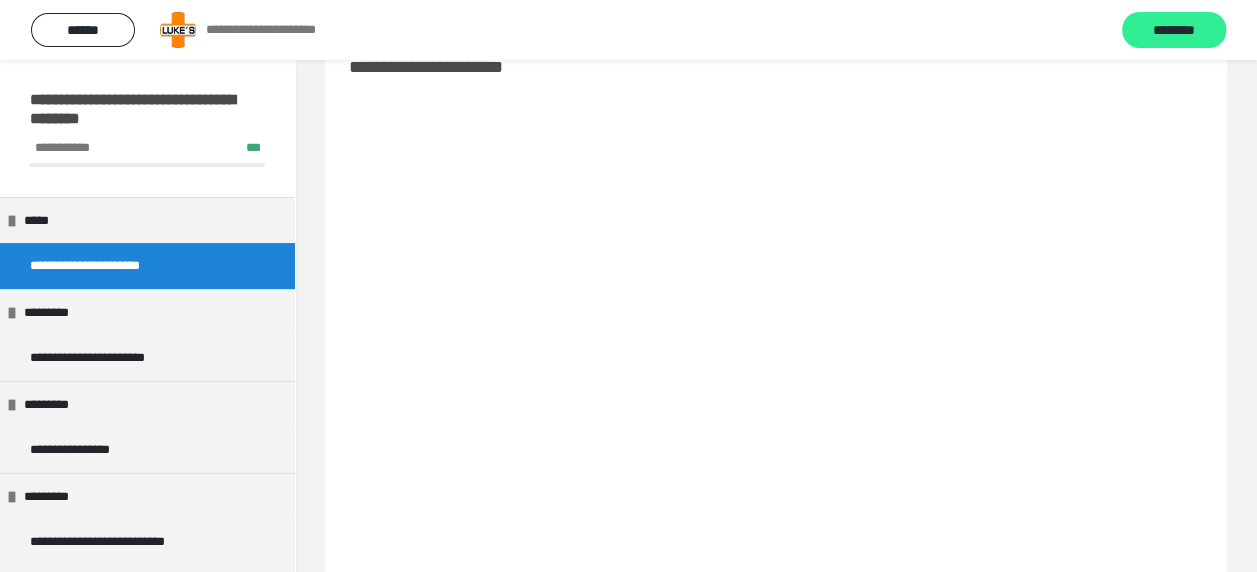 click on "********" at bounding box center [1174, 31] 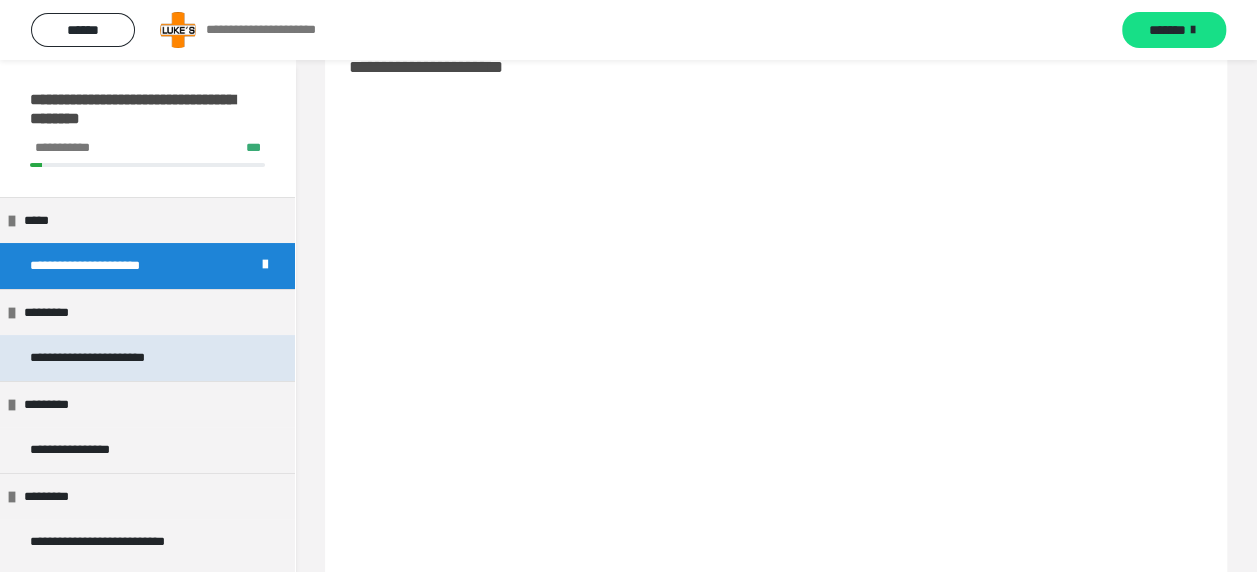 click on "**********" at bounding box center [116, 358] 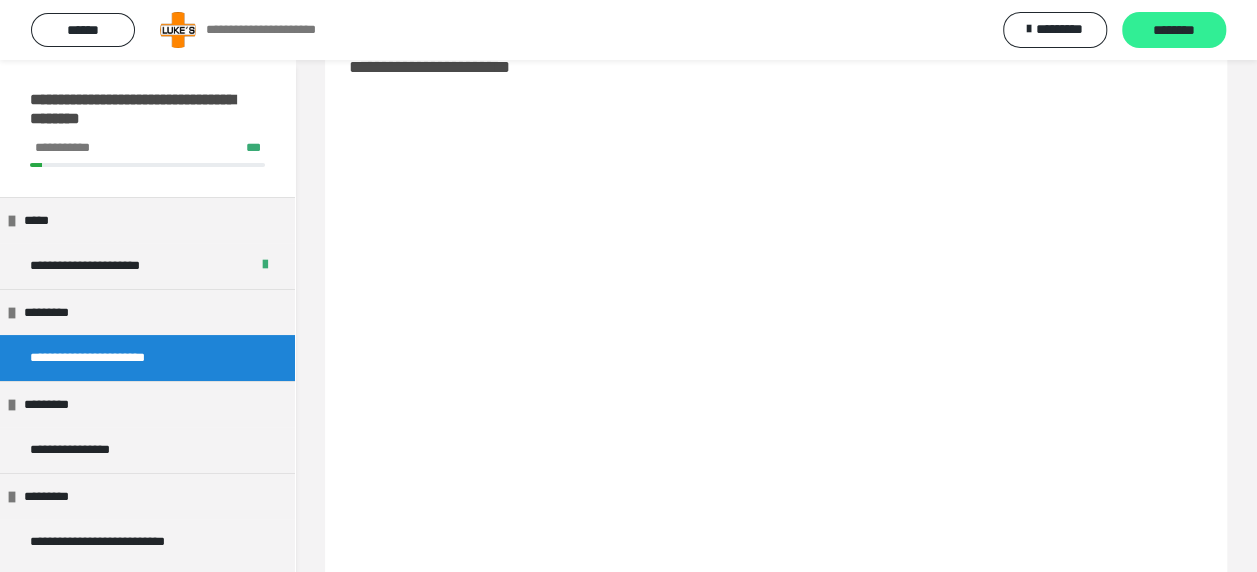 click on "********" at bounding box center (1174, 31) 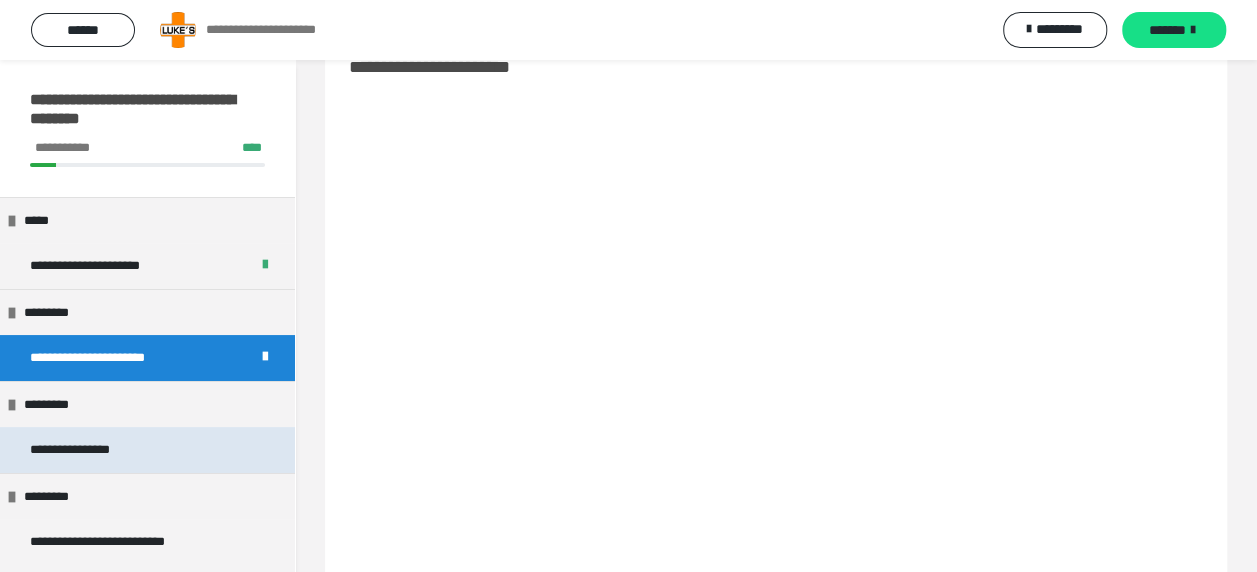 click on "**********" at bounding box center [147, 450] 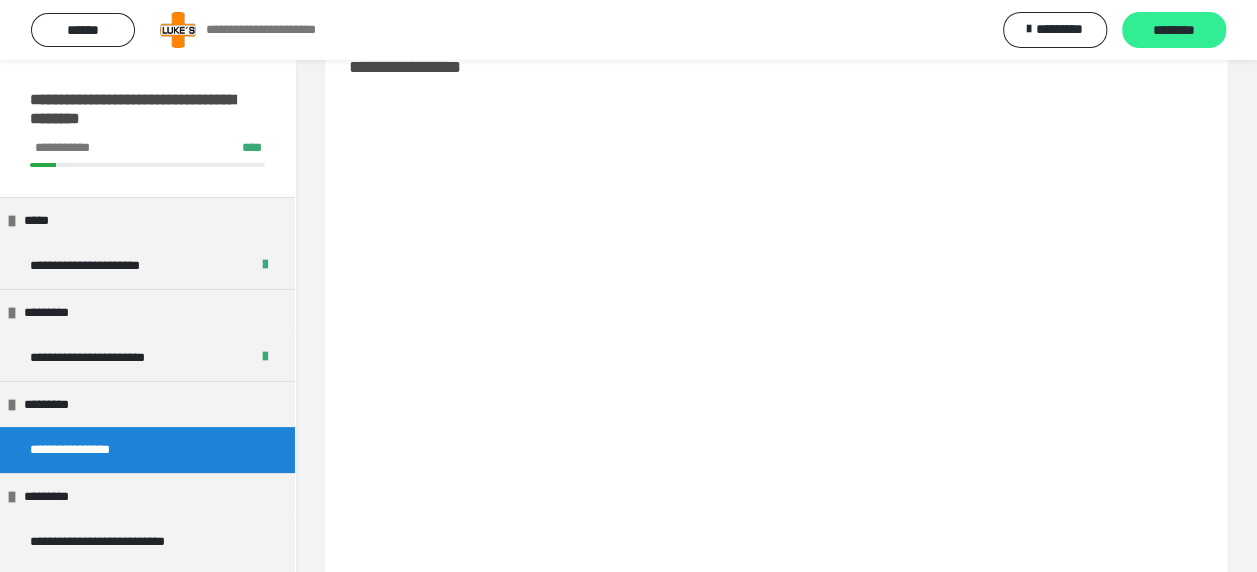 click on "********" at bounding box center [1174, 30] 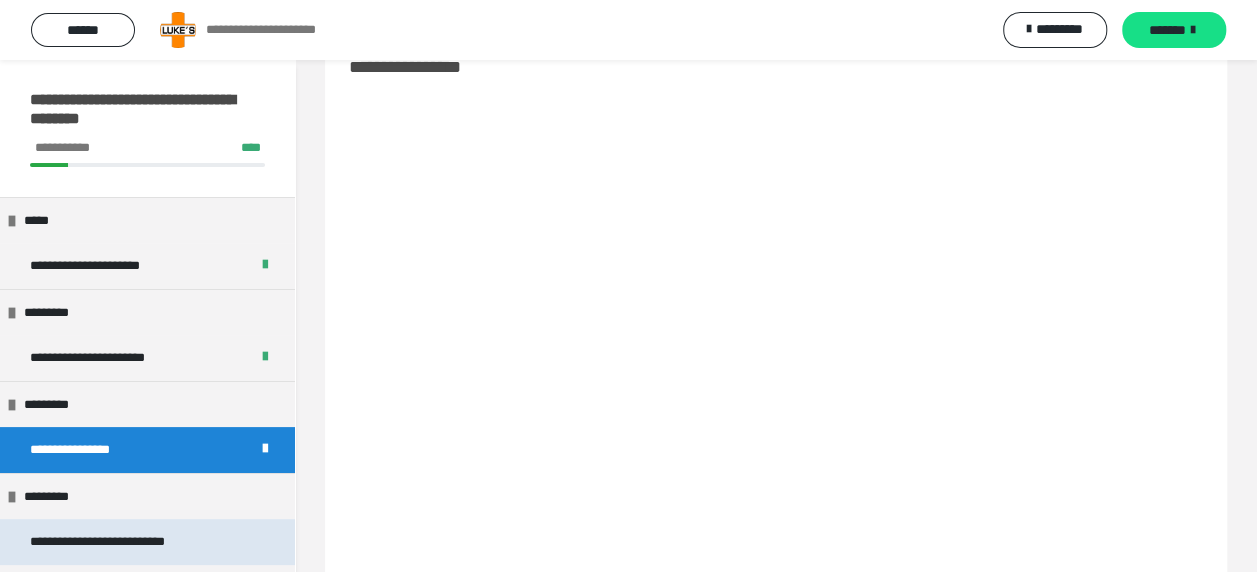 click on "**********" at bounding box center [124, 542] 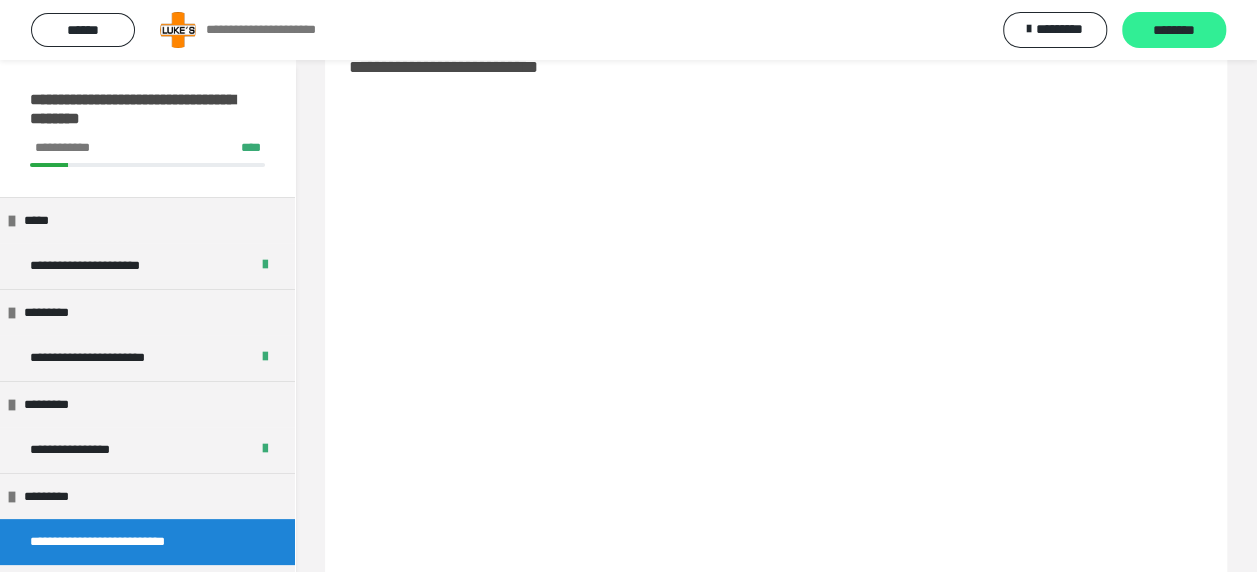 click on "********" at bounding box center (1174, 31) 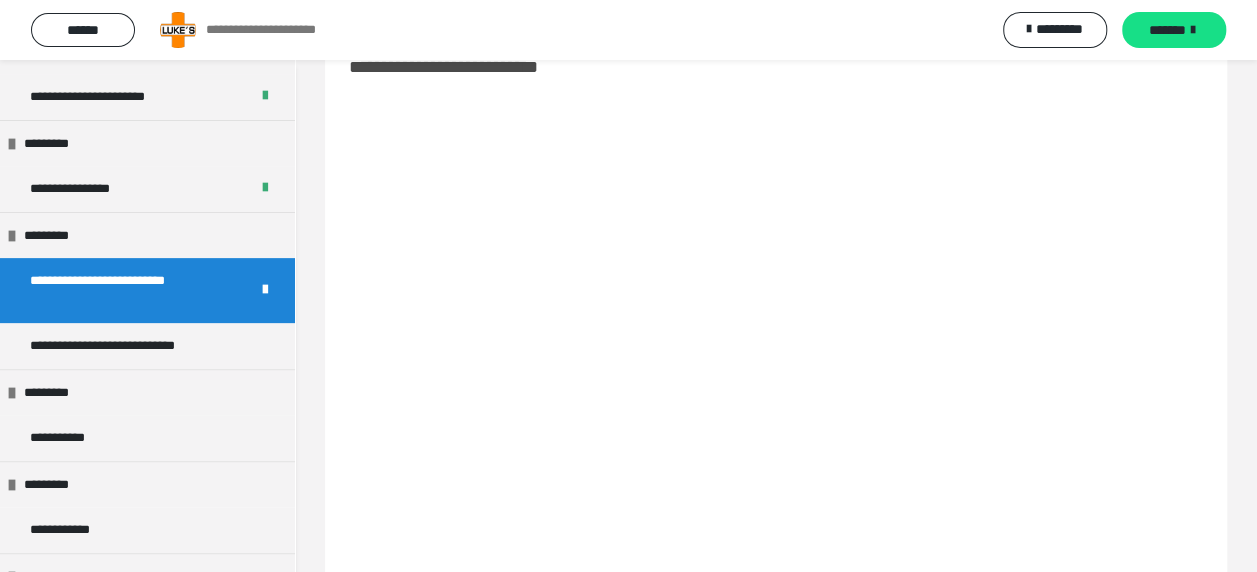 scroll, scrollTop: 264, scrollLeft: 0, axis: vertical 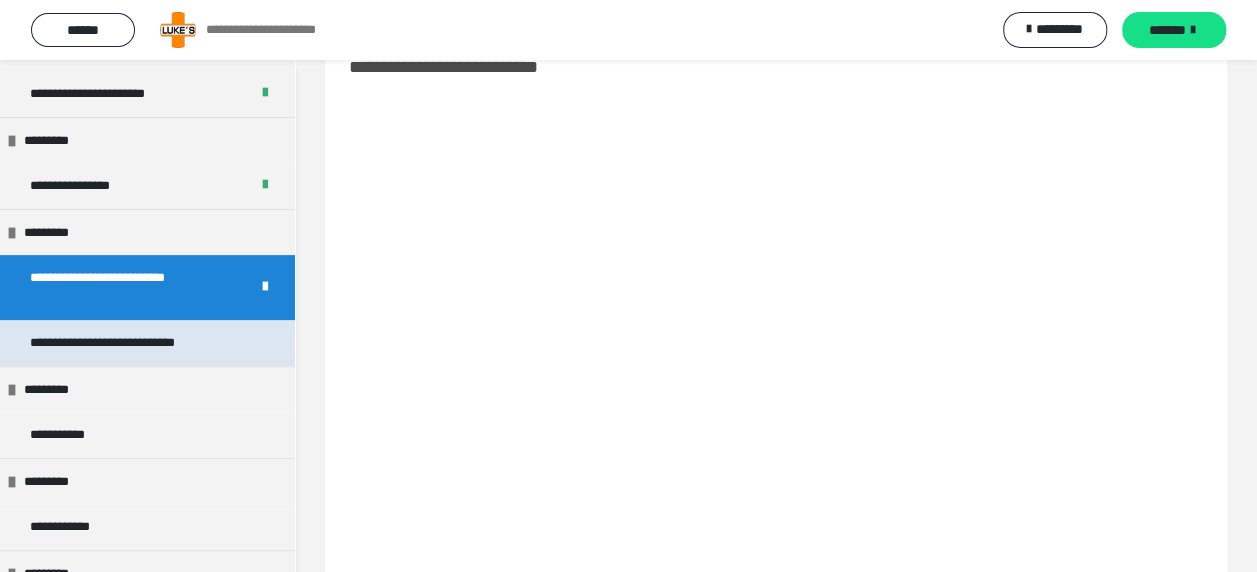 click on "**********" at bounding box center [129, 343] 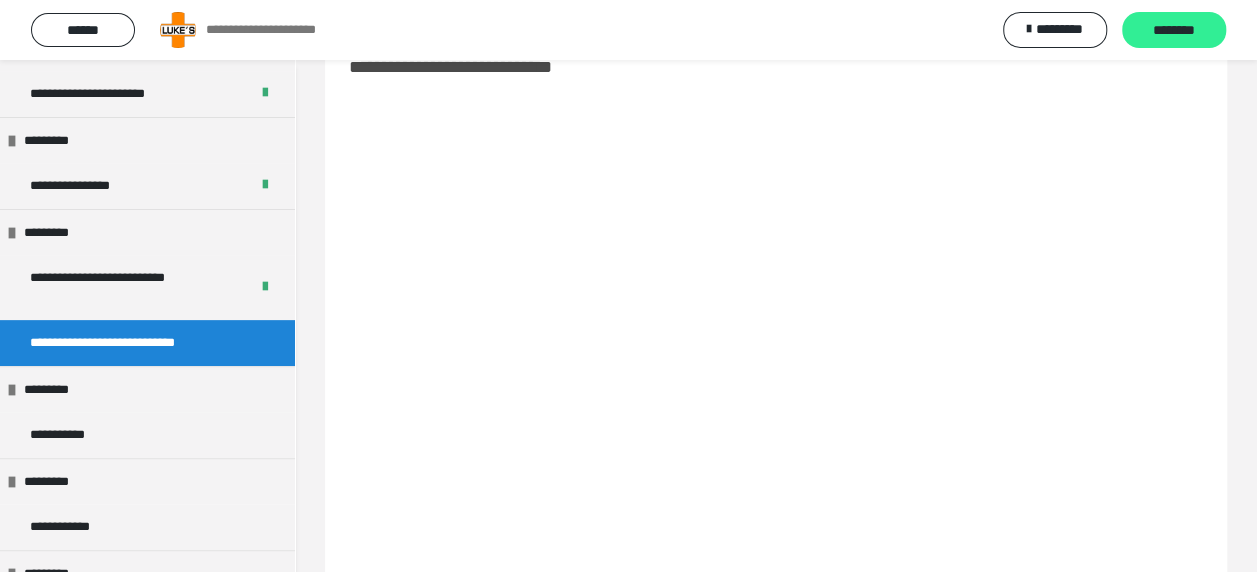click on "********" at bounding box center (1174, 31) 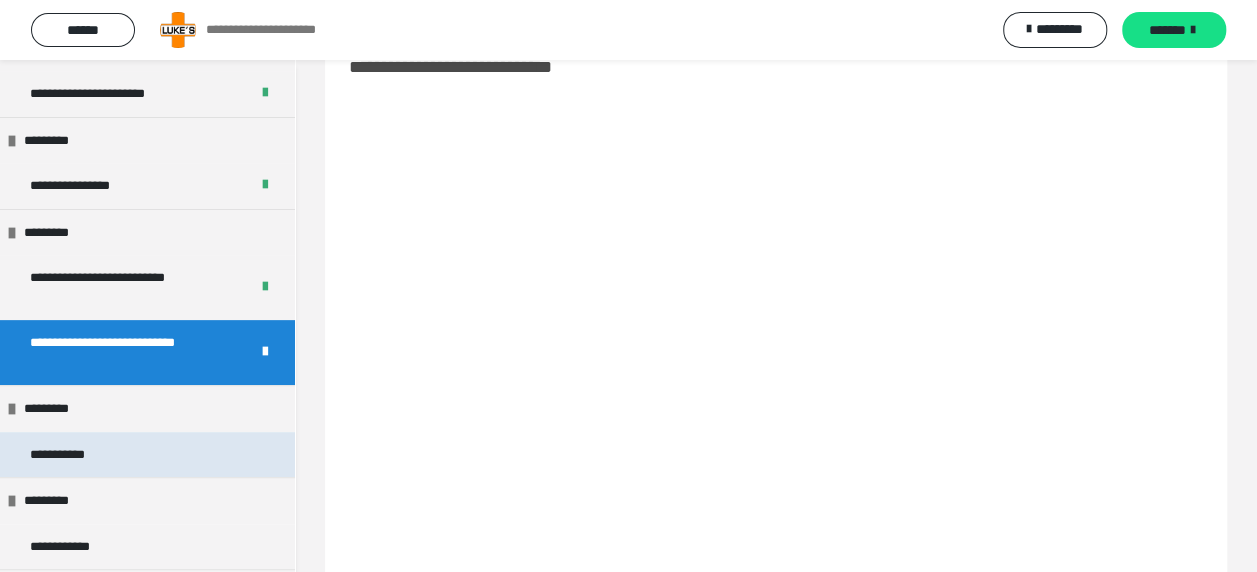 click on "**********" at bounding box center (147, 455) 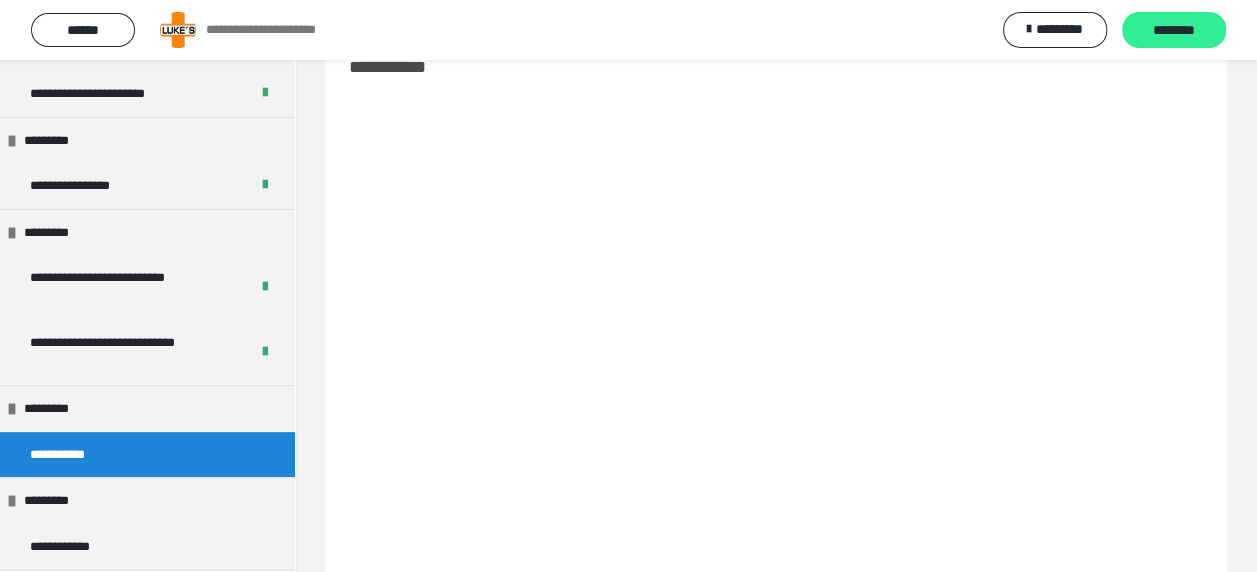 click on "********" at bounding box center (1174, 31) 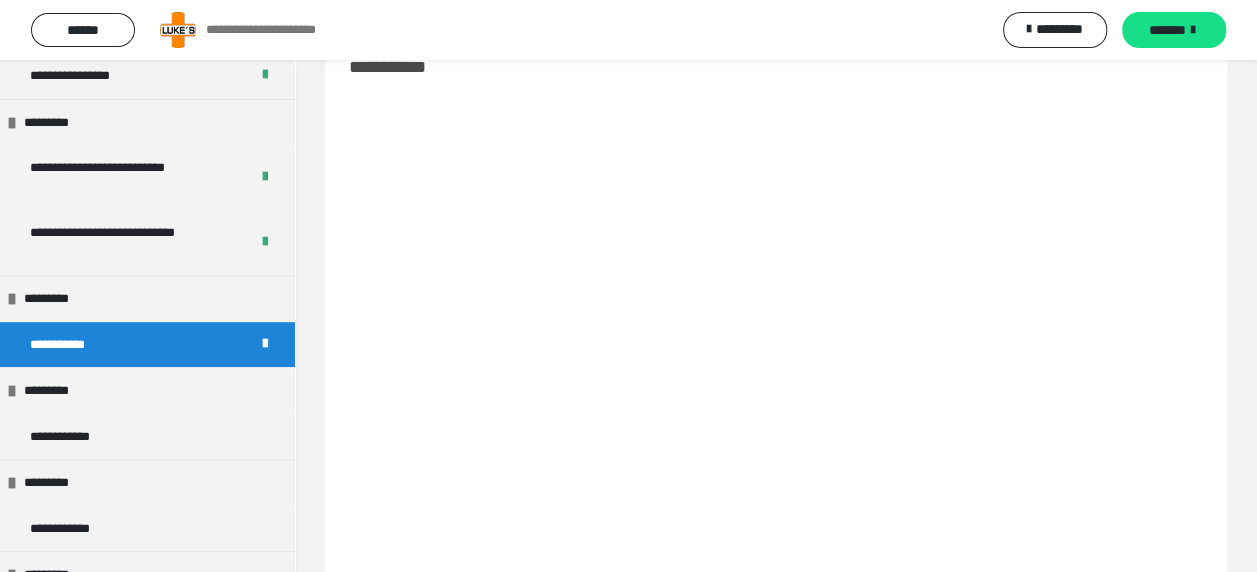 scroll, scrollTop: 454, scrollLeft: 0, axis: vertical 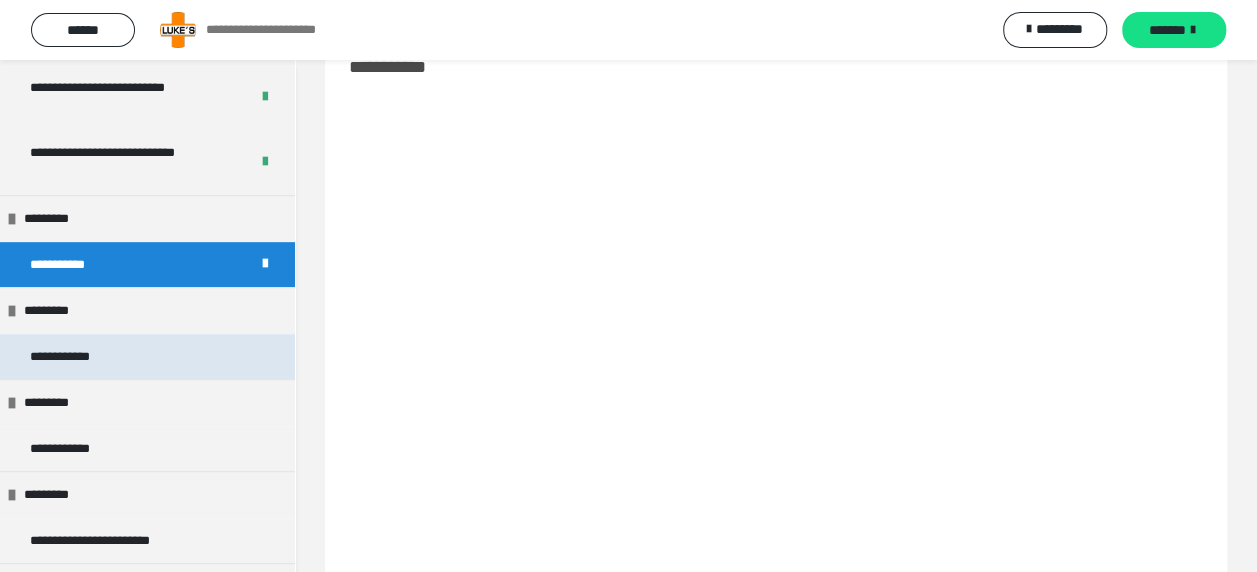 click on "**********" at bounding box center [147, 357] 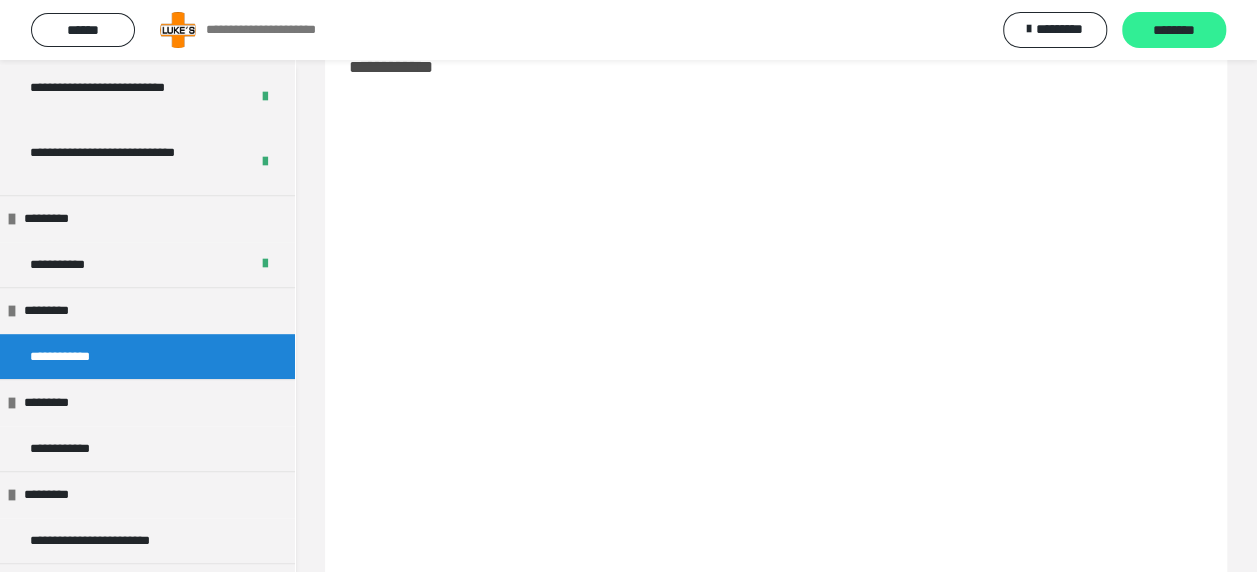 click on "********" at bounding box center (1174, 31) 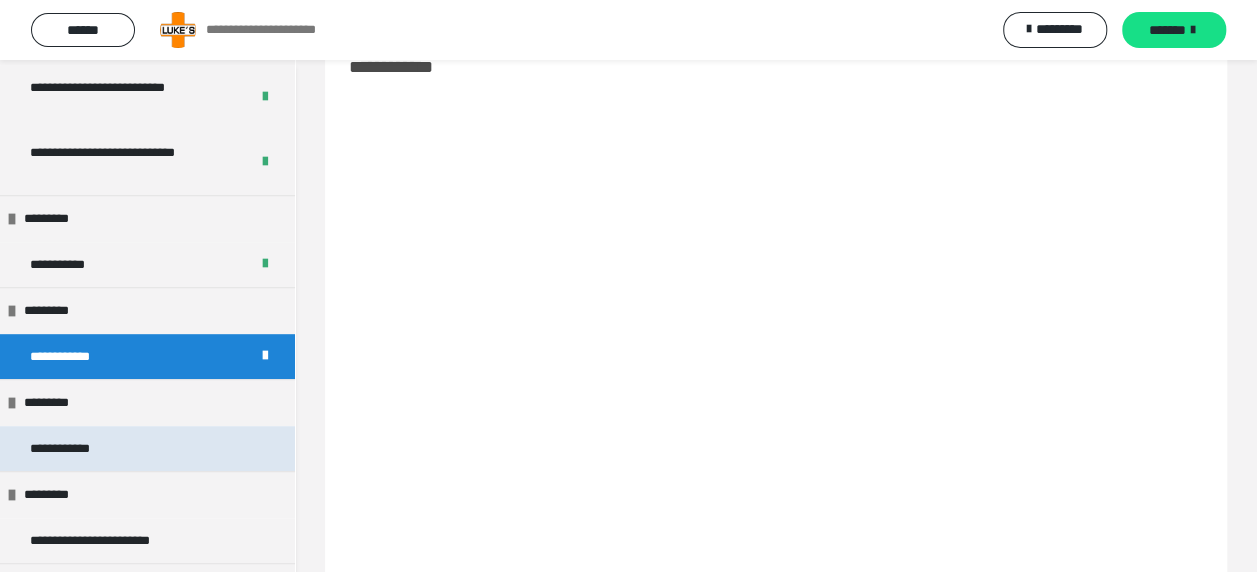 click on "**********" at bounding box center (147, 449) 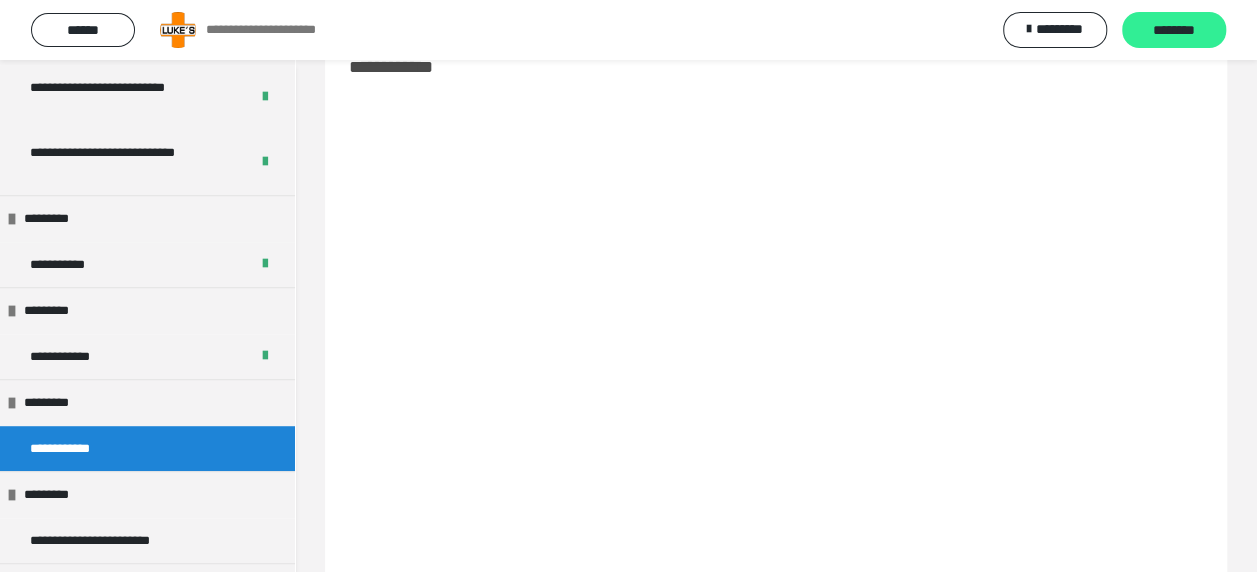 click on "********" at bounding box center [1174, 30] 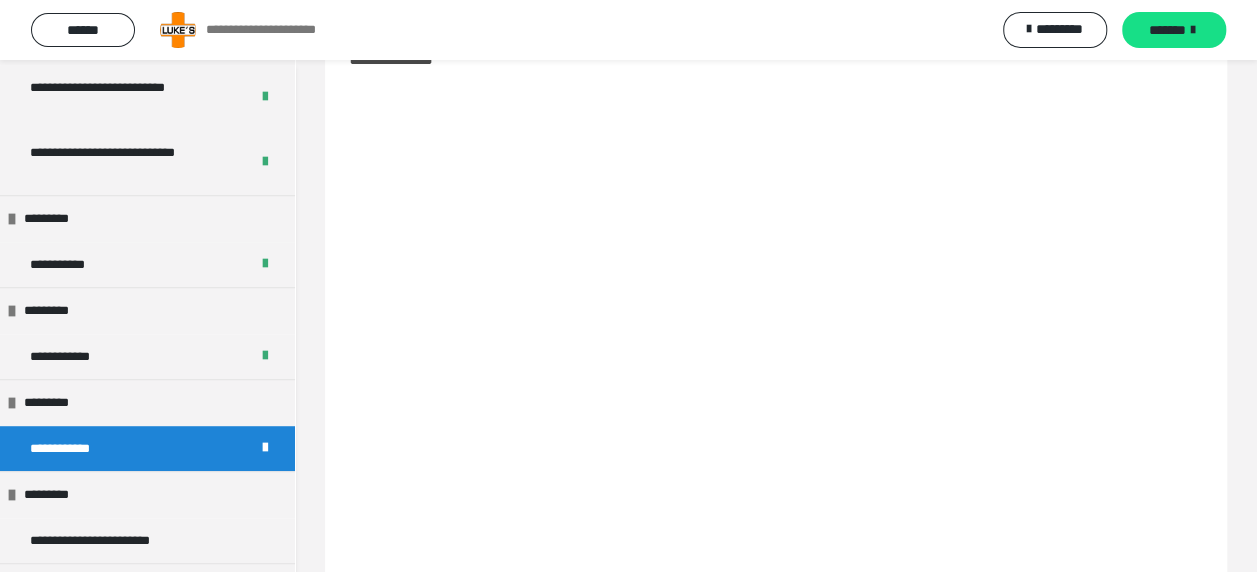 scroll, scrollTop: 166, scrollLeft: 0, axis: vertical 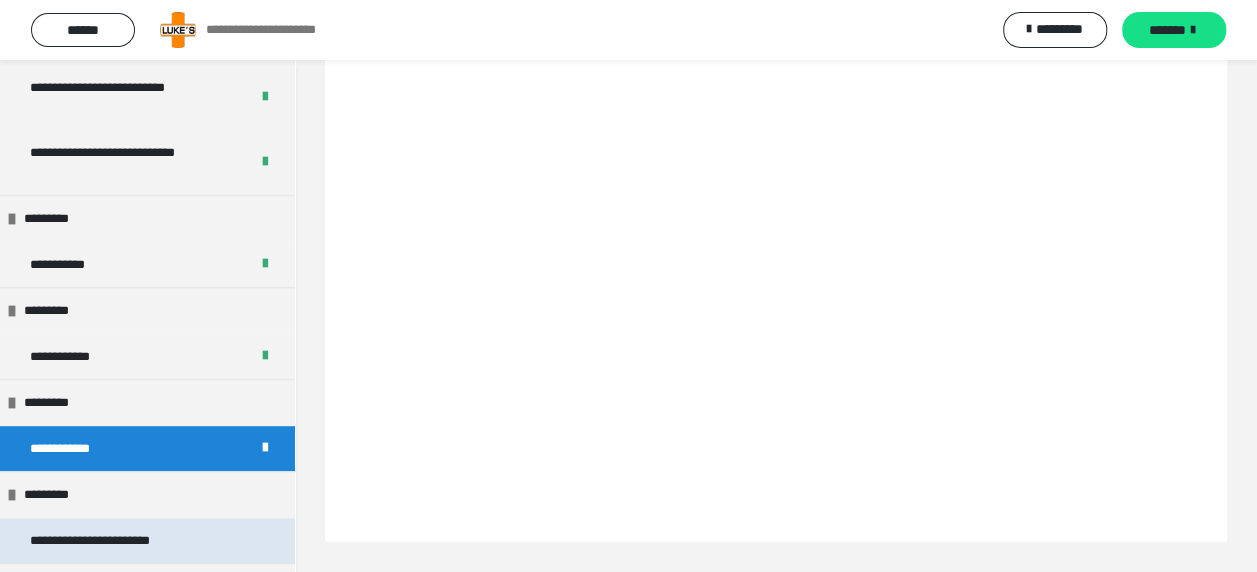 click on "**********" at bounding box center [118, 541] 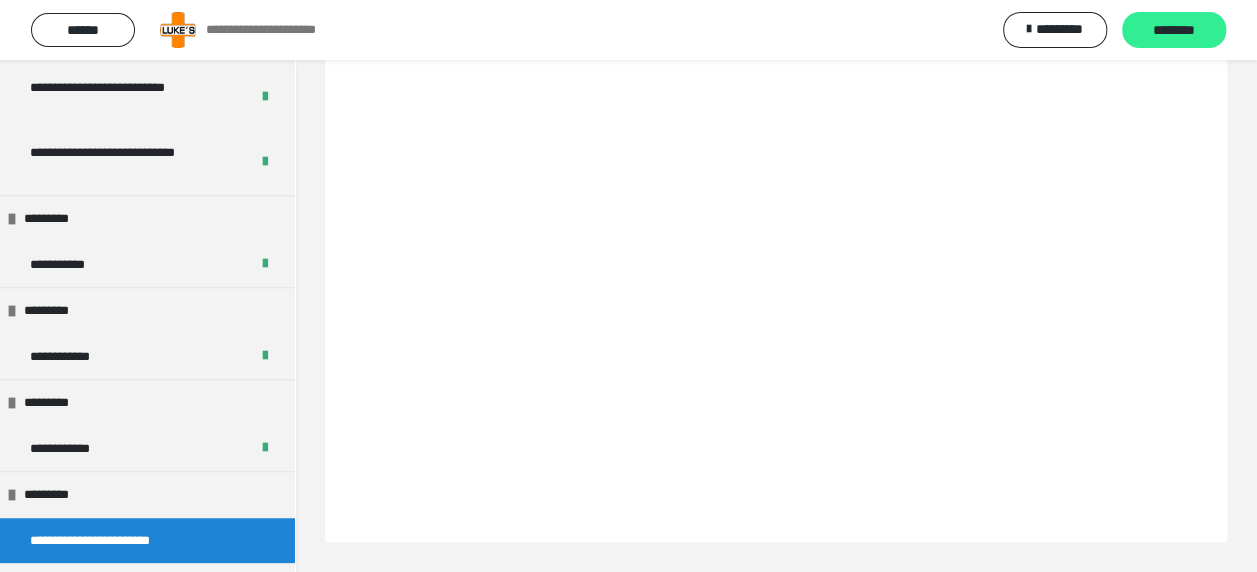 click on "********" at bounding box center (1174, 31) 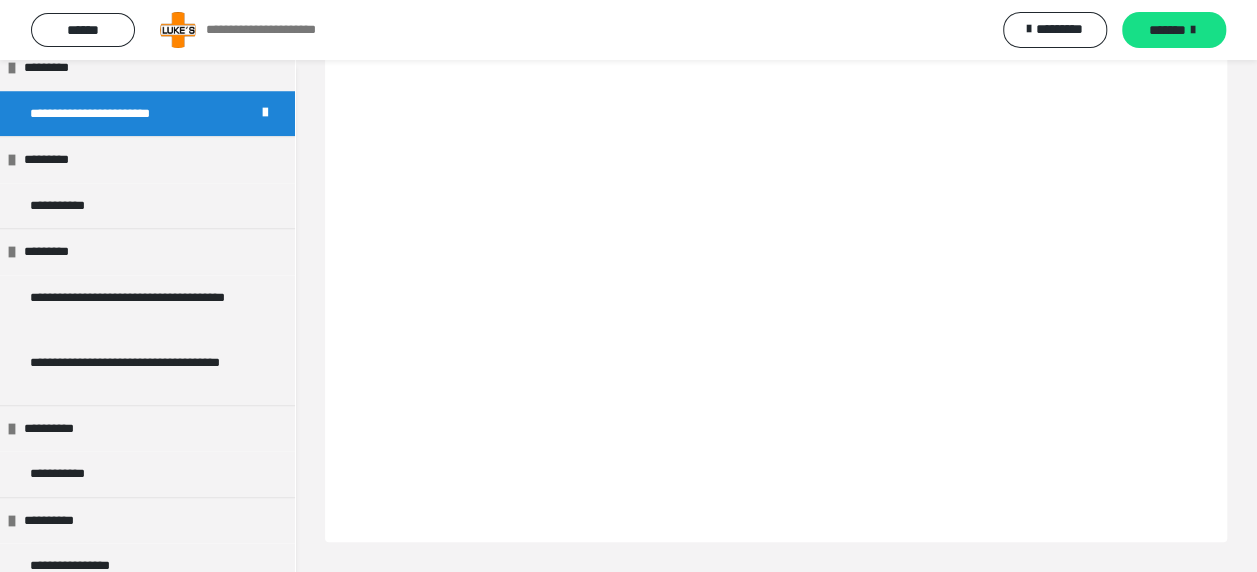 scroll, scrollTop: 900, scrollLeft: 0, axis: vertical 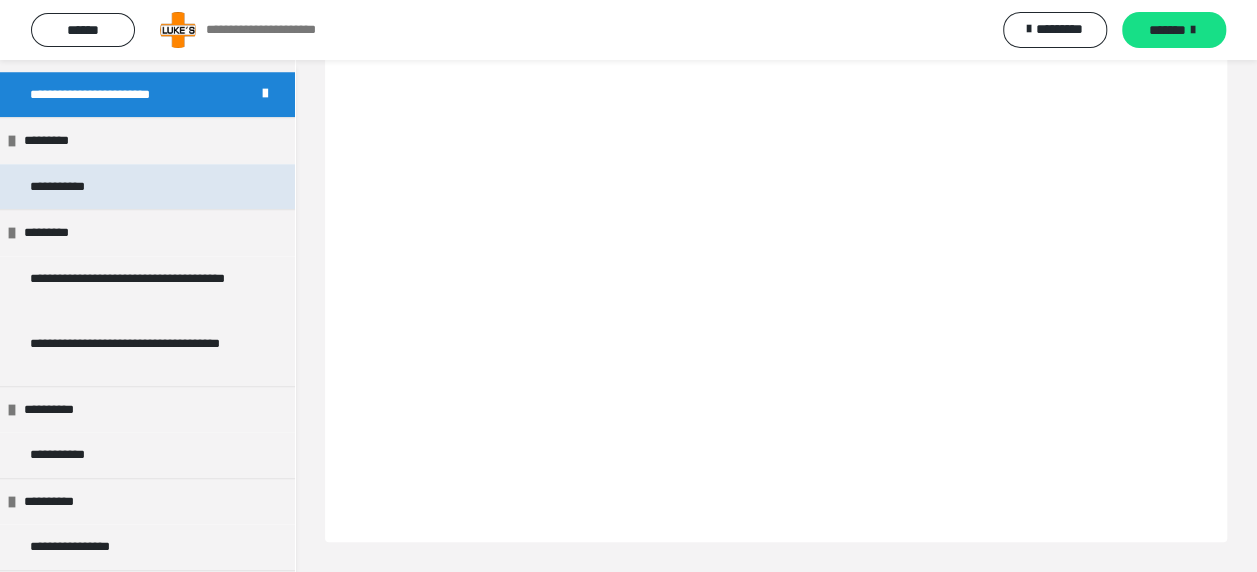 click on "**********" at bounding box center [147, 187] 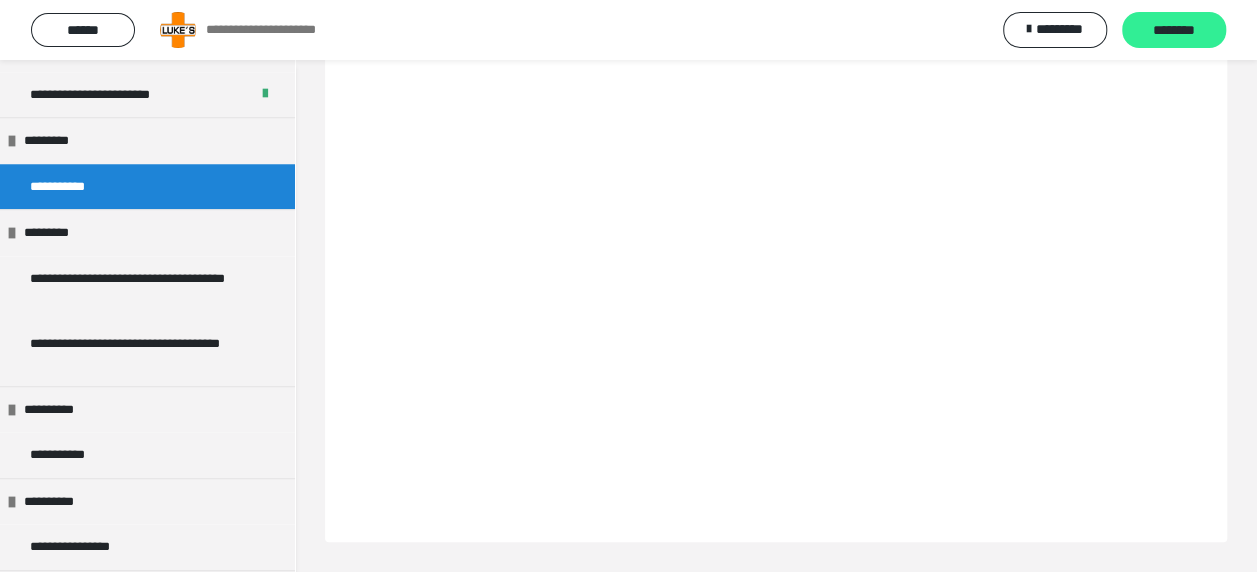 click on "********" at bounding box center (1174, 30) 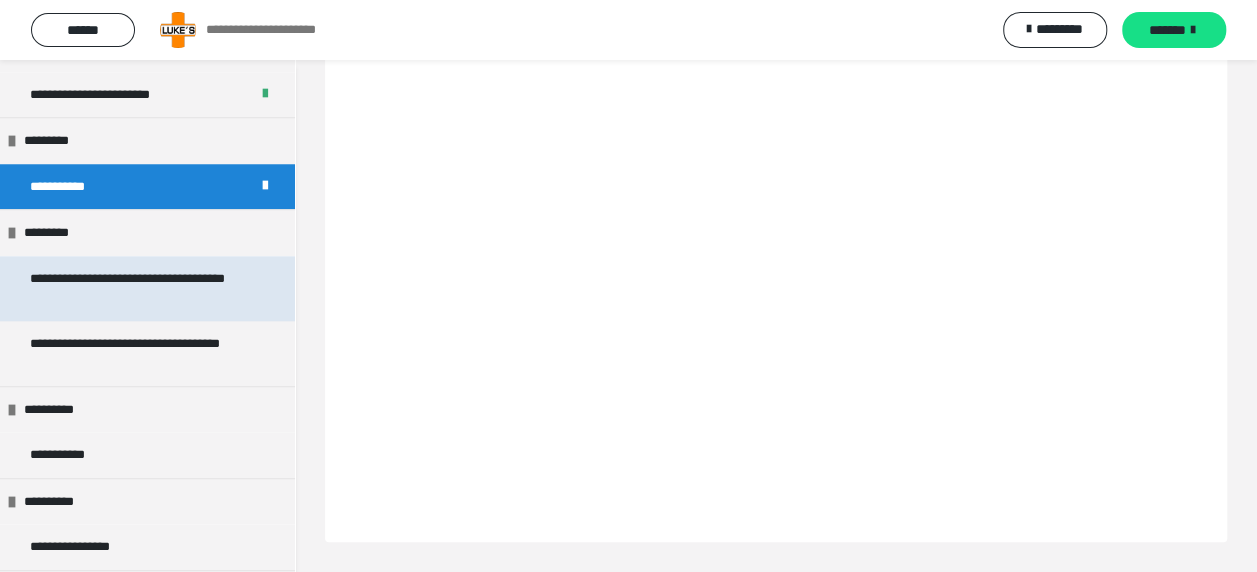 click on "**********" at bounding box center [132, 288] 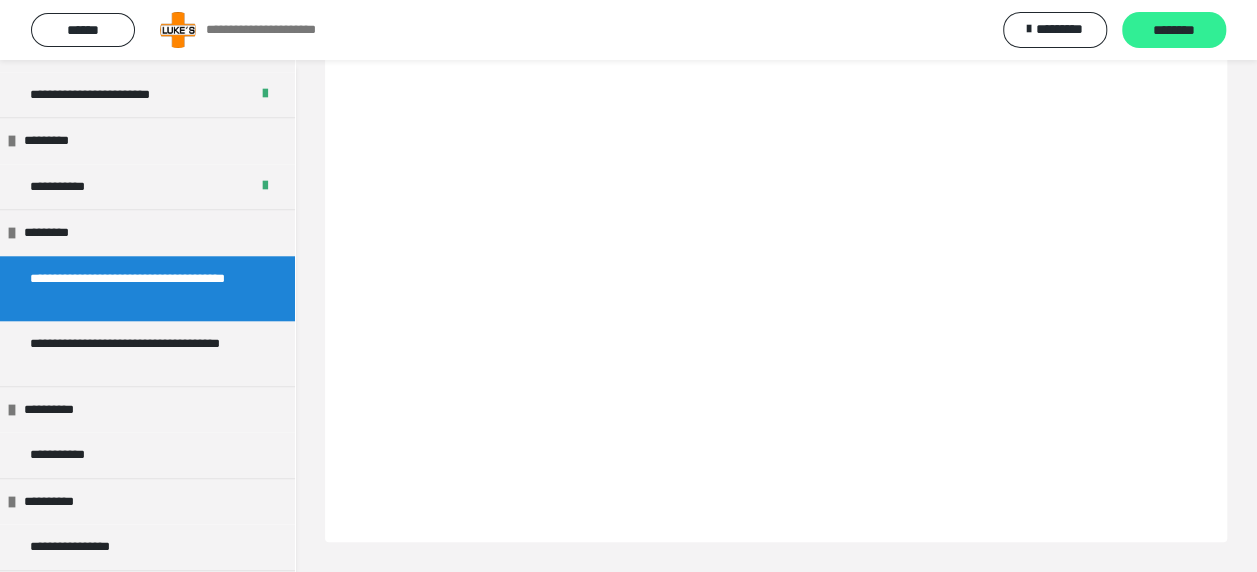 click on "********" at bounding box center (1174, 31) 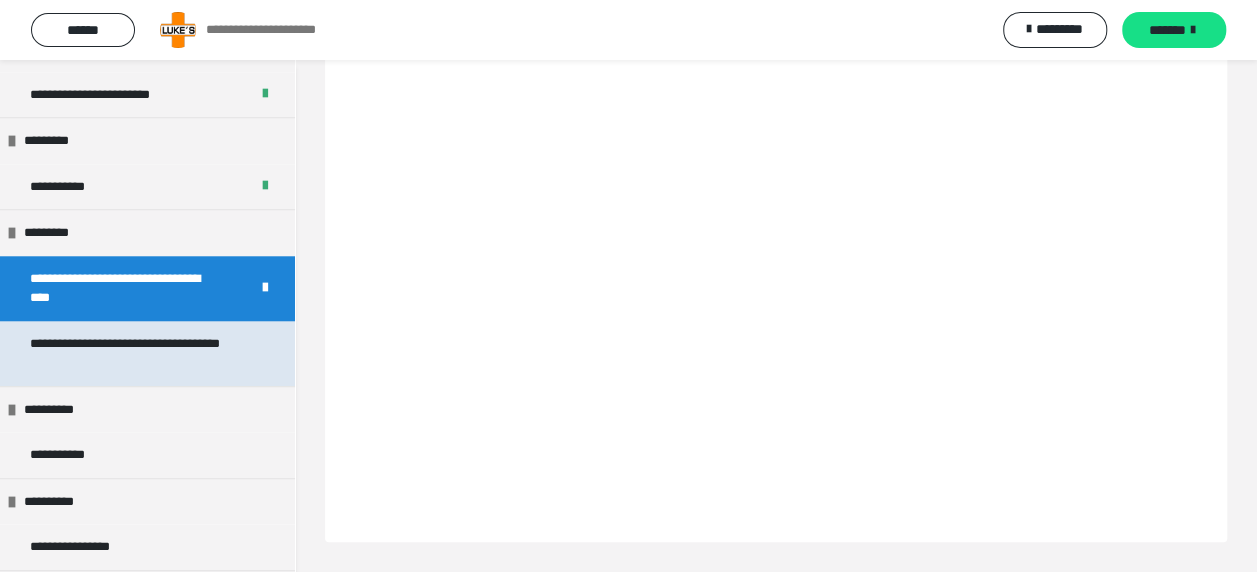 click on "**********" at bounding box center [132, 353] 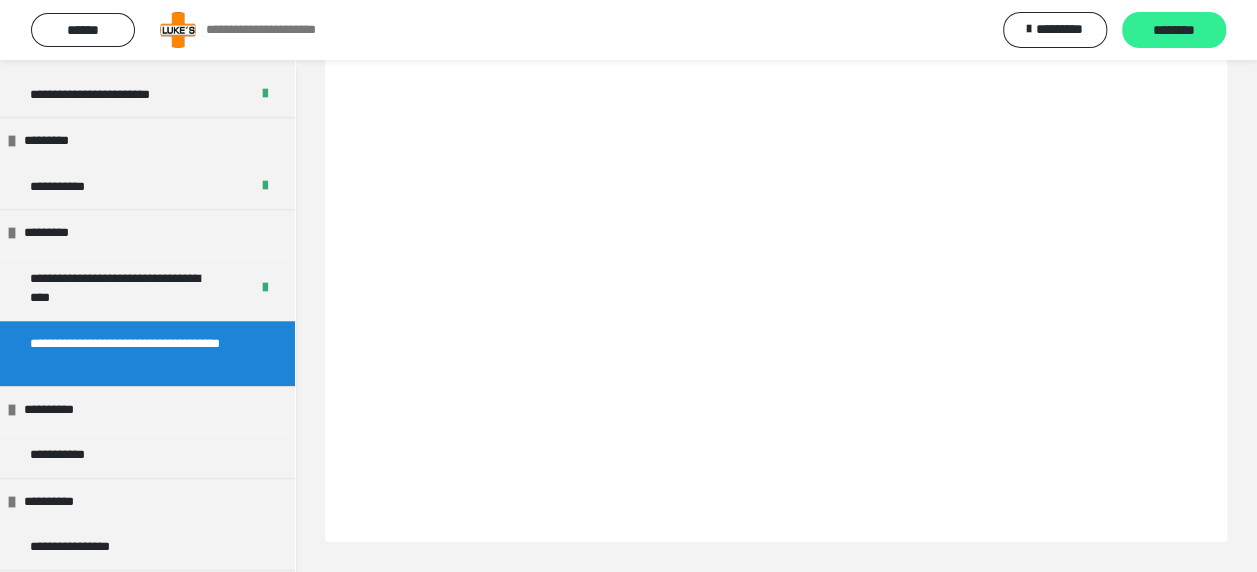 click on "********" at bounding box center (1174, 31) 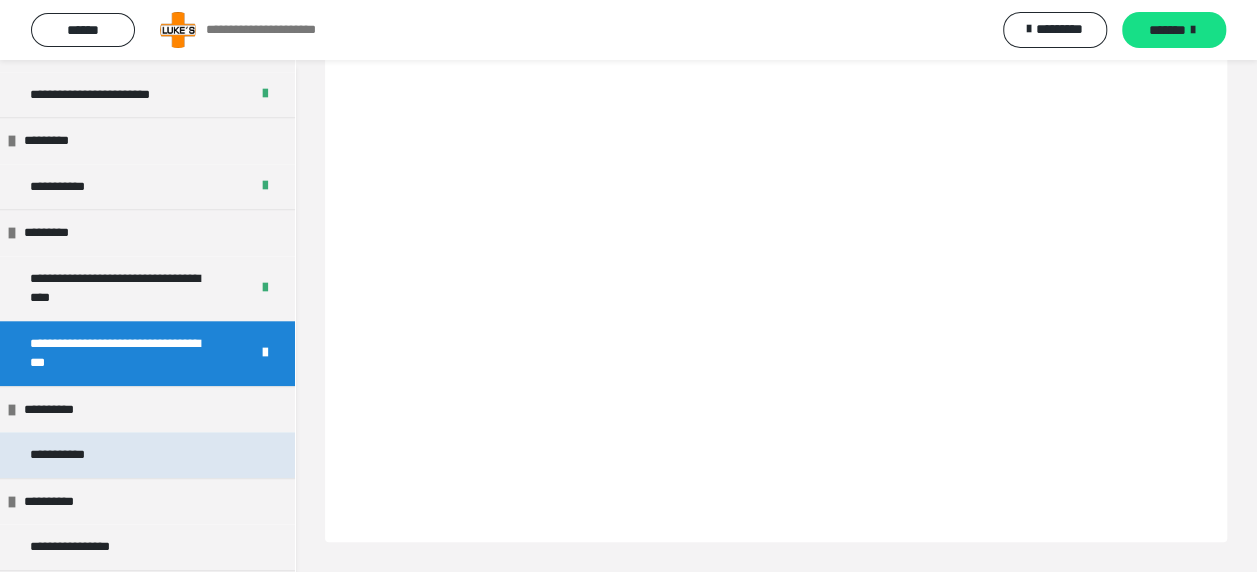 click on "**********" at bounding box center [147, 455] 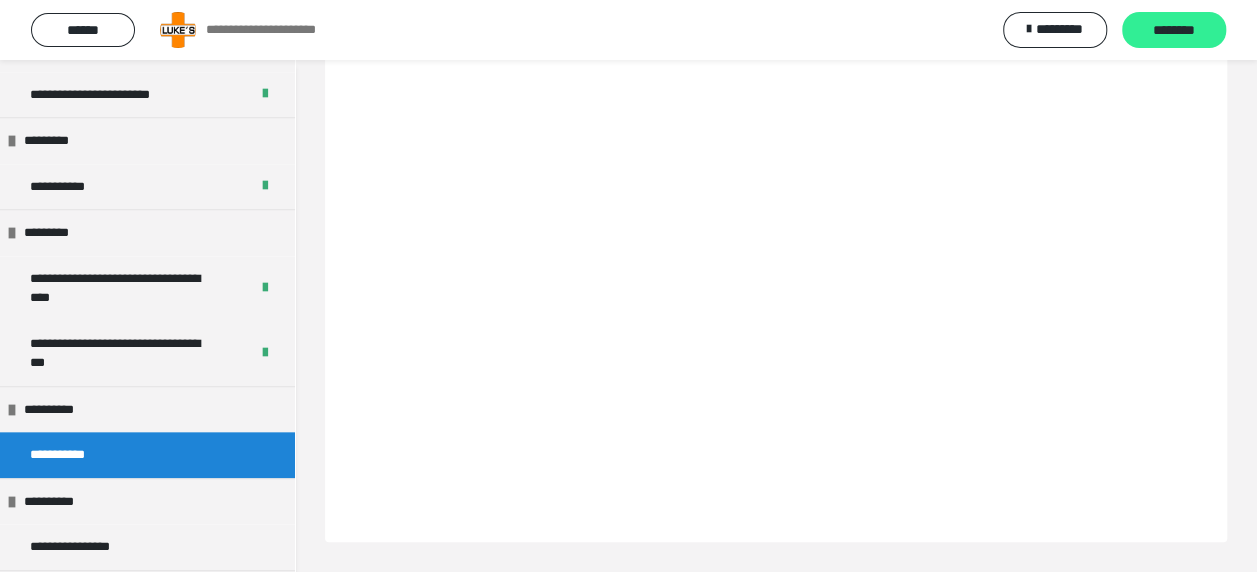 click on "********" at bounding box center [1174, 31] 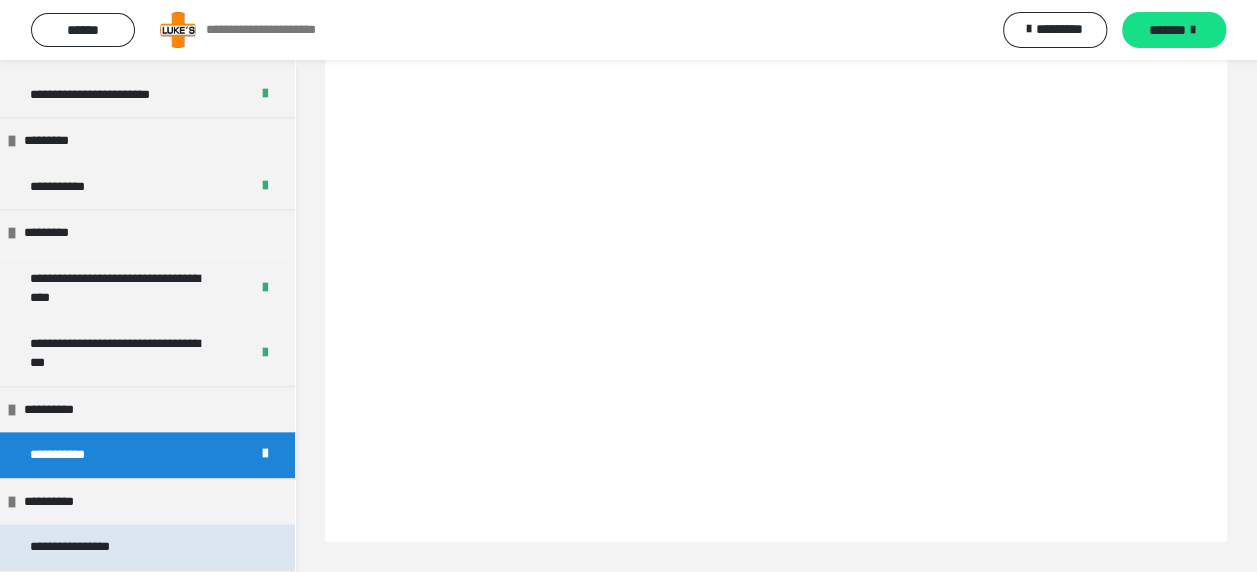 click on "**********" at bounding box center (88, 547) 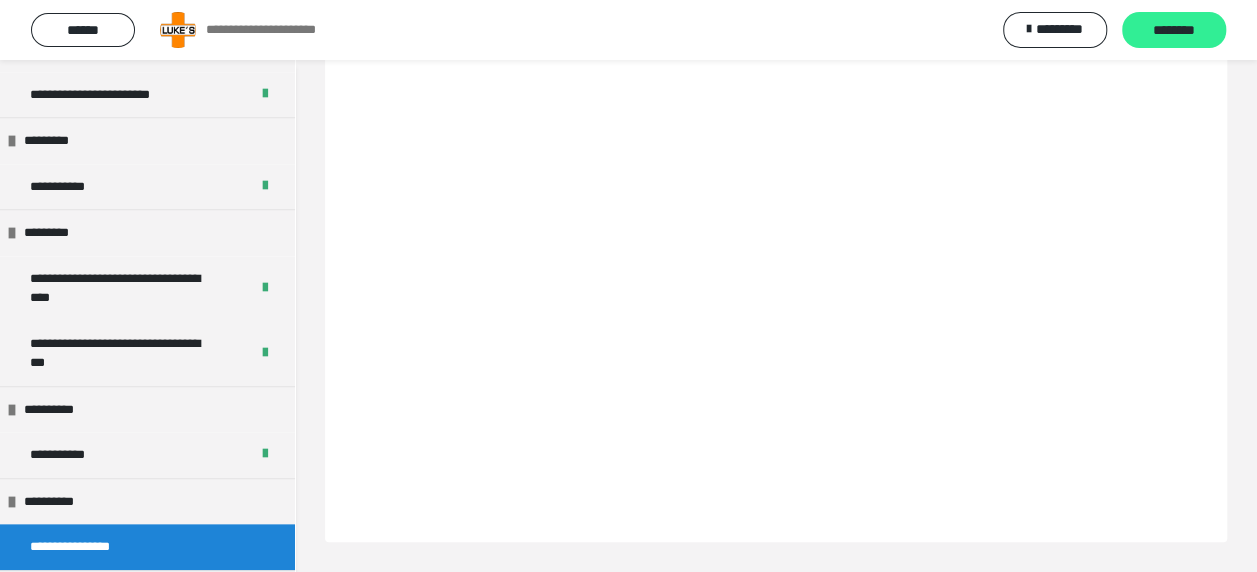 click on "********" at bounding box center [1174, 31] 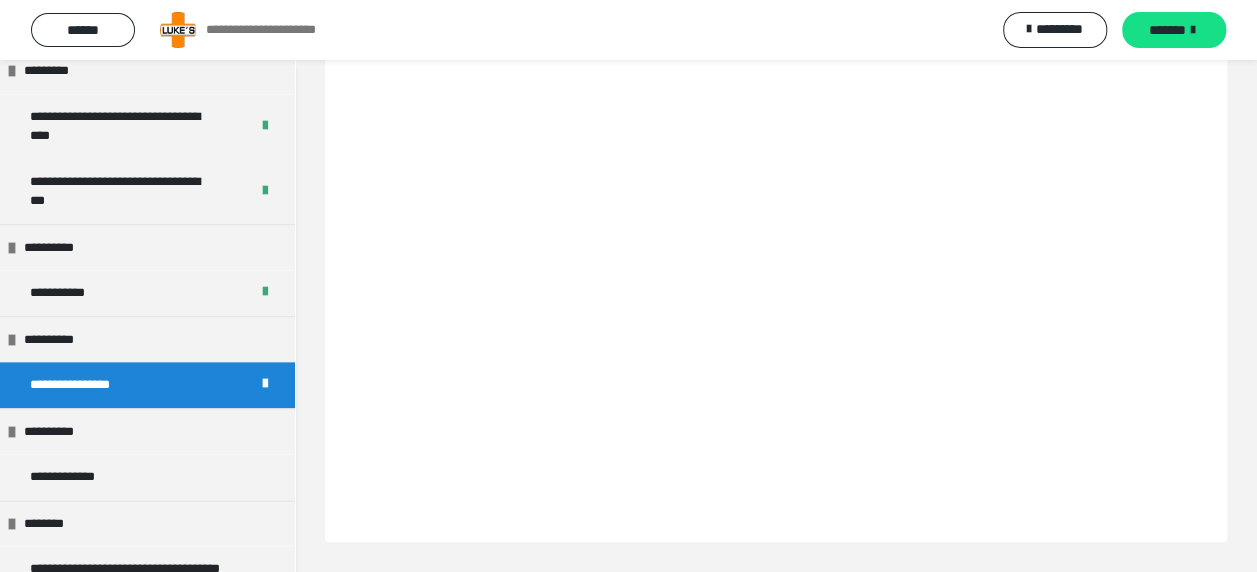 scroll, scrollTop: 1193, scrollLeft: 0, axis: vertical 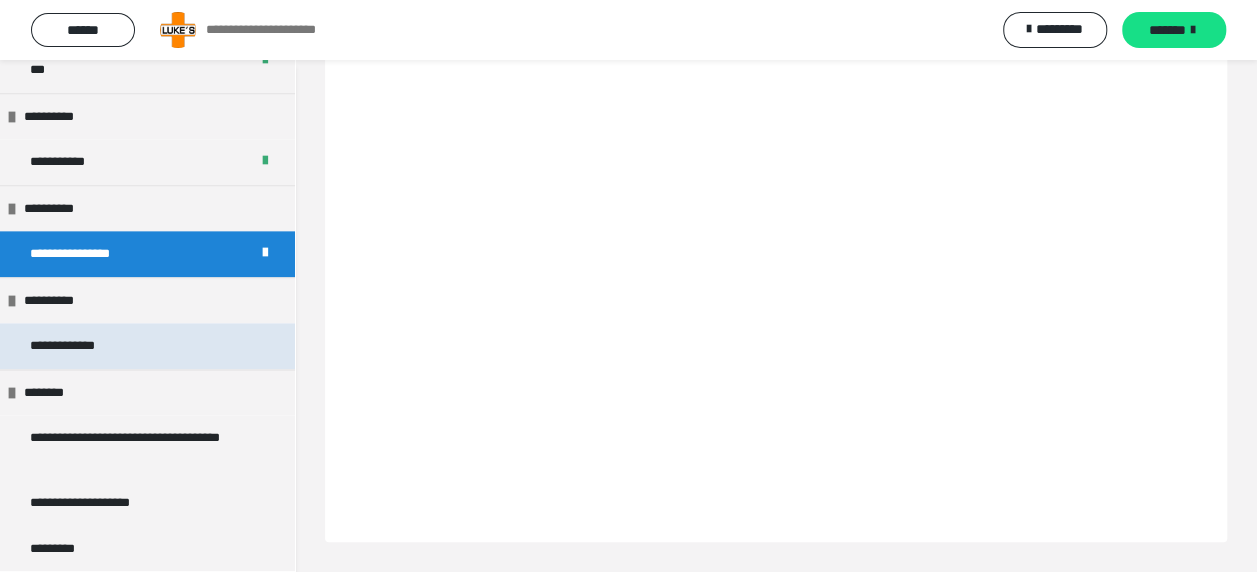 click on "**********" at bounding box center [147, 346] 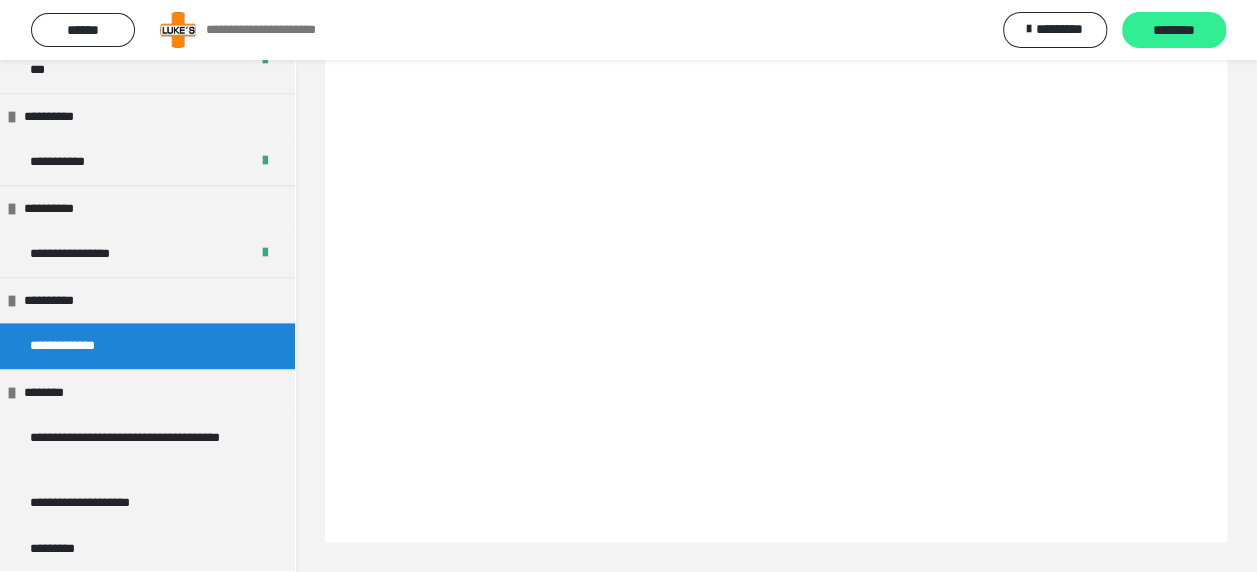 click on "********" at bounding box center [1174, 30] 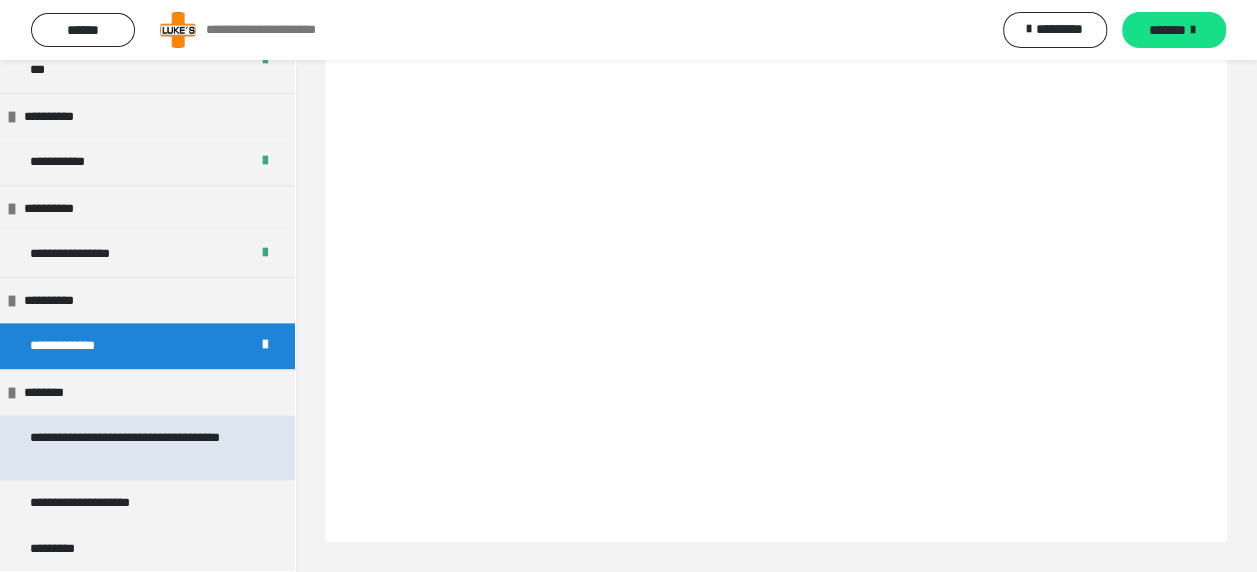 click on "**********" at bounding box center (132, 447) 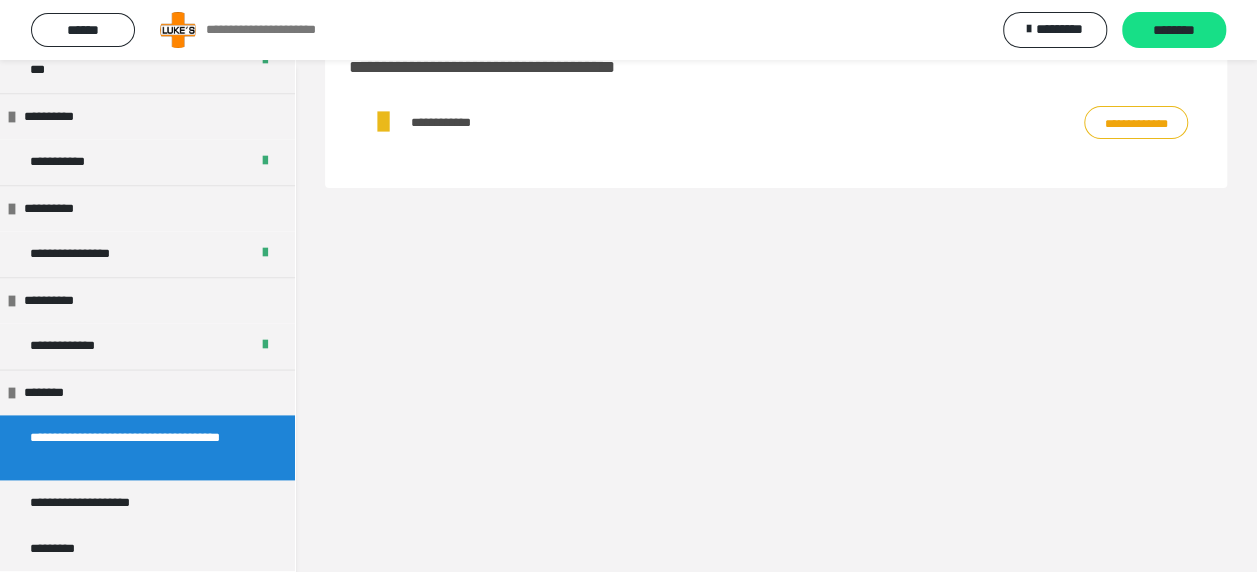 click on "**********" at bounding box center [1136, 122] 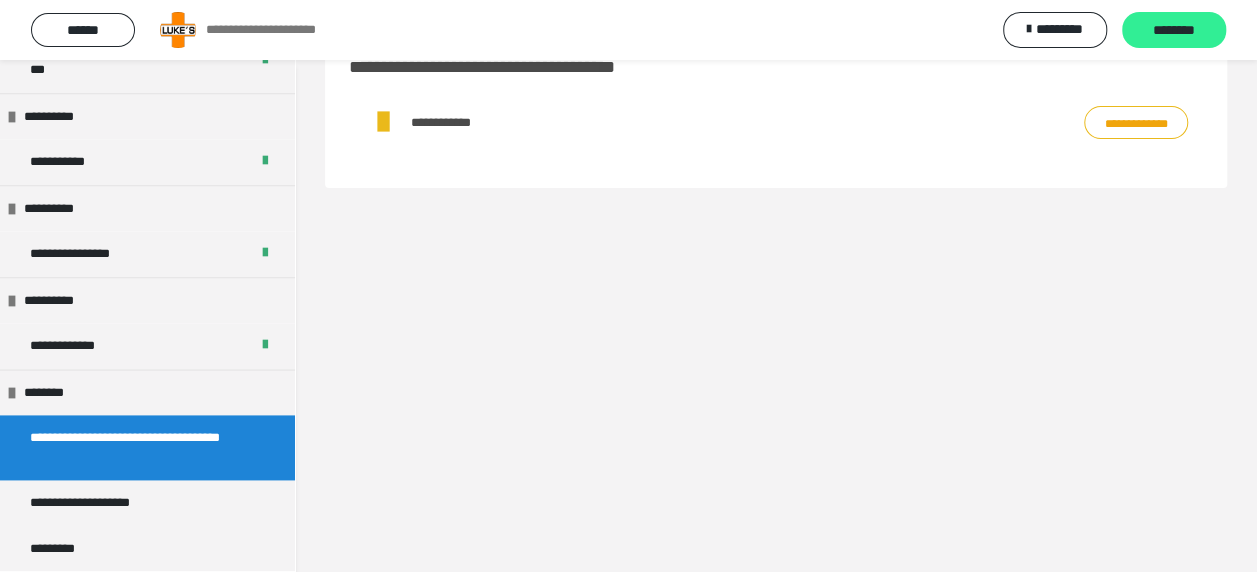 click on "********" at bounding box center [1174, 31] 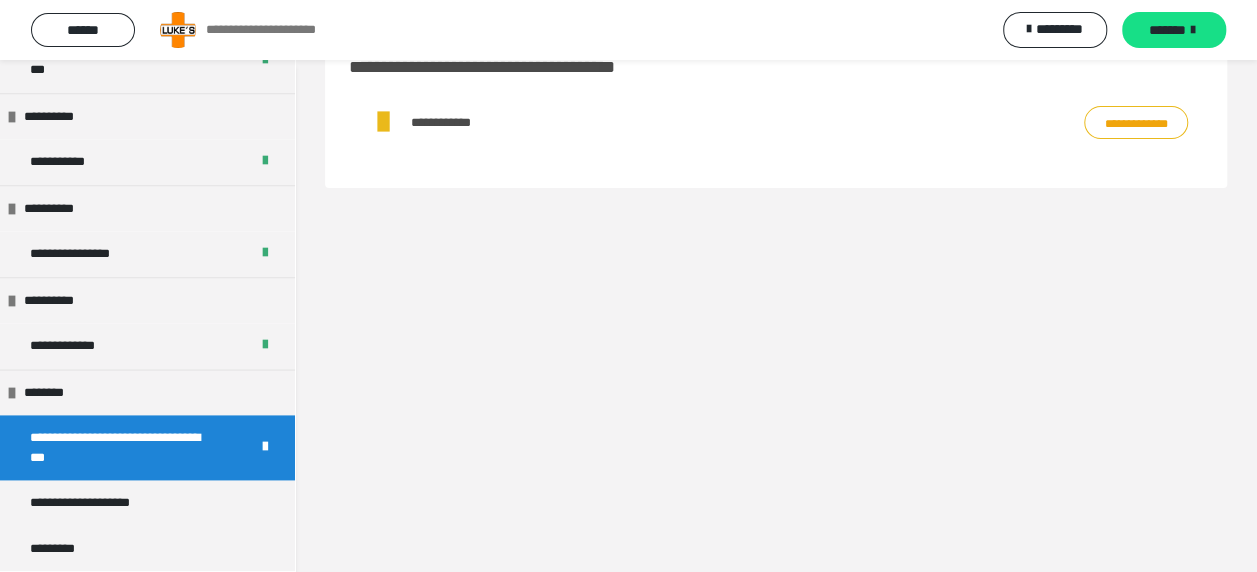 click on "**********" at bounding box center [1136, 122] 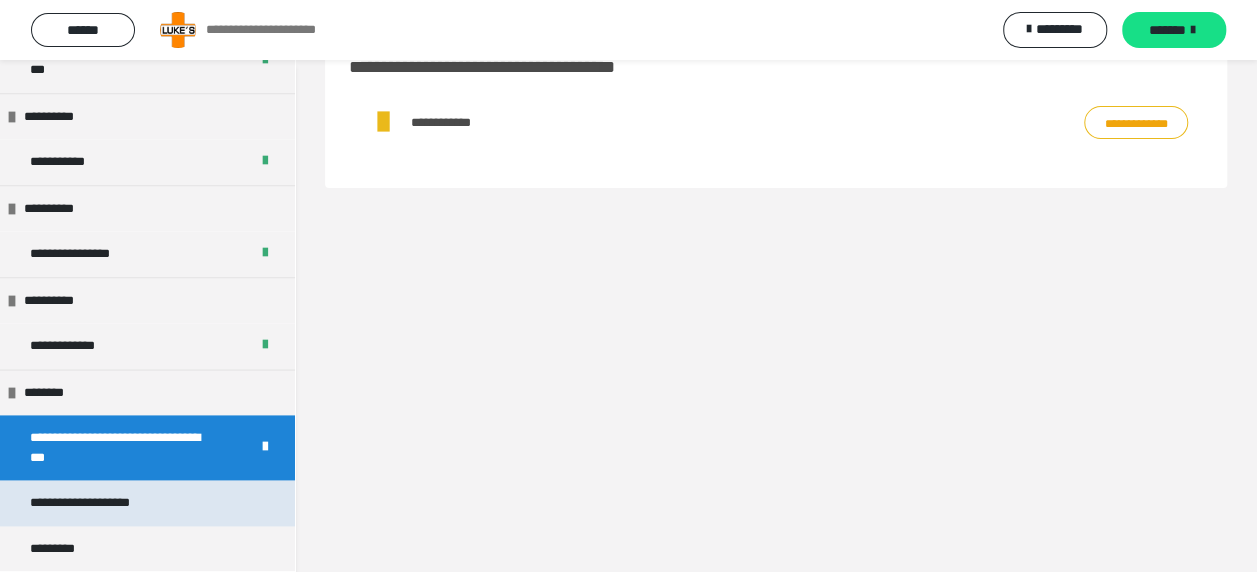 click on "**********" at bounding box center (147, 503) 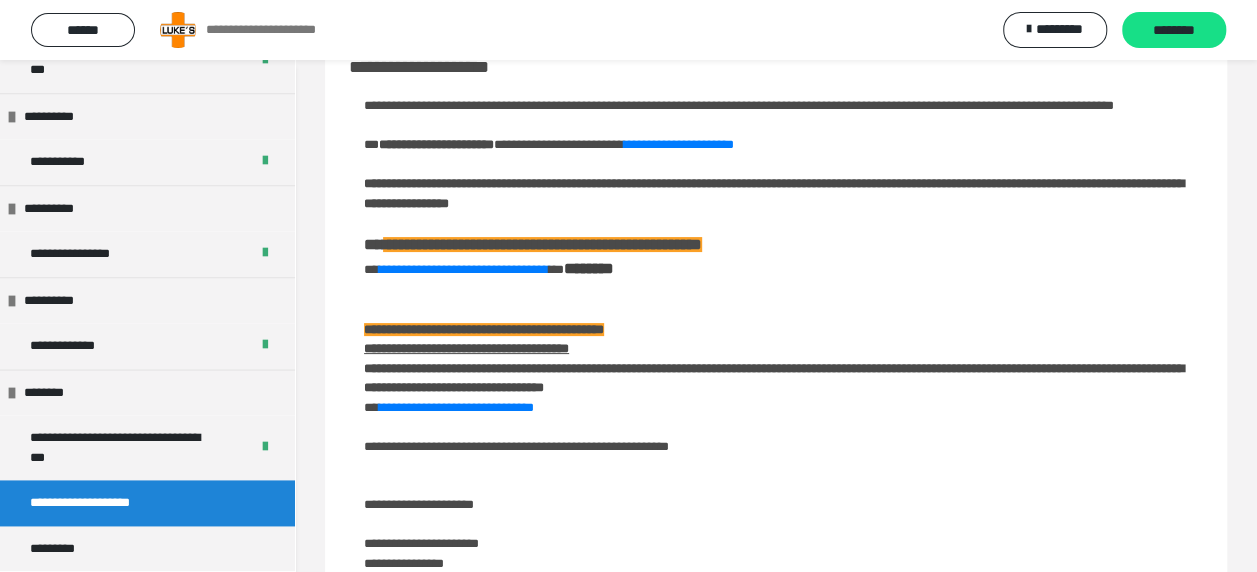 click on "**********" at bounding box center (272, 30) 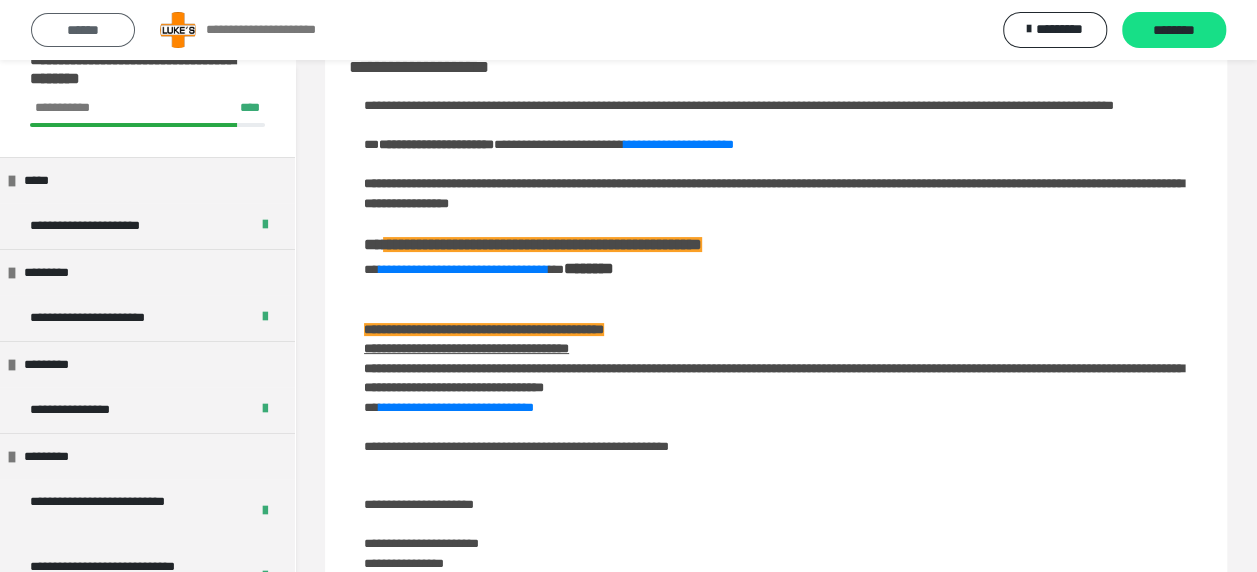 scroll, scrollTop: 0, scrollLeft: 0, axis: both 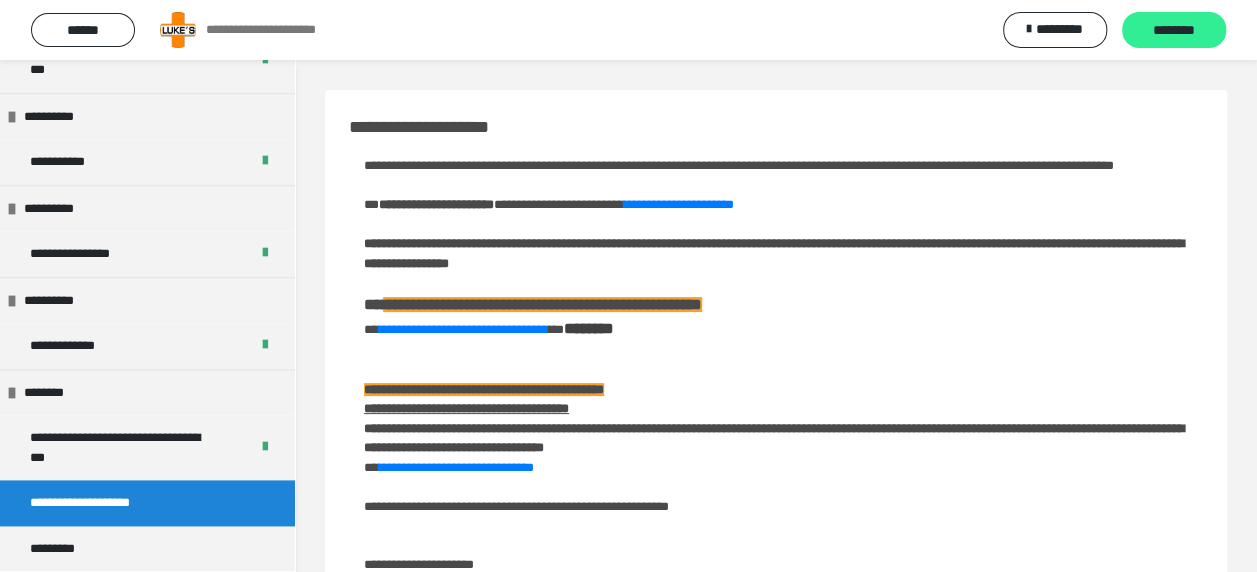 click on "********" at bounding box center [1174, 30] 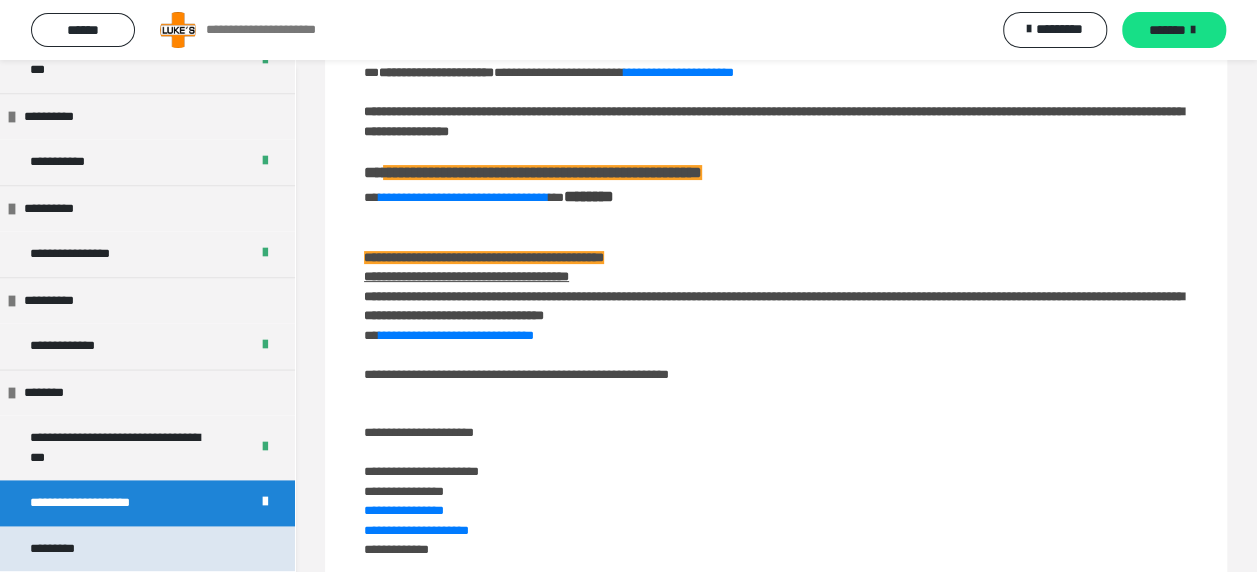 click on "*********" at bounding box center (147, 549) 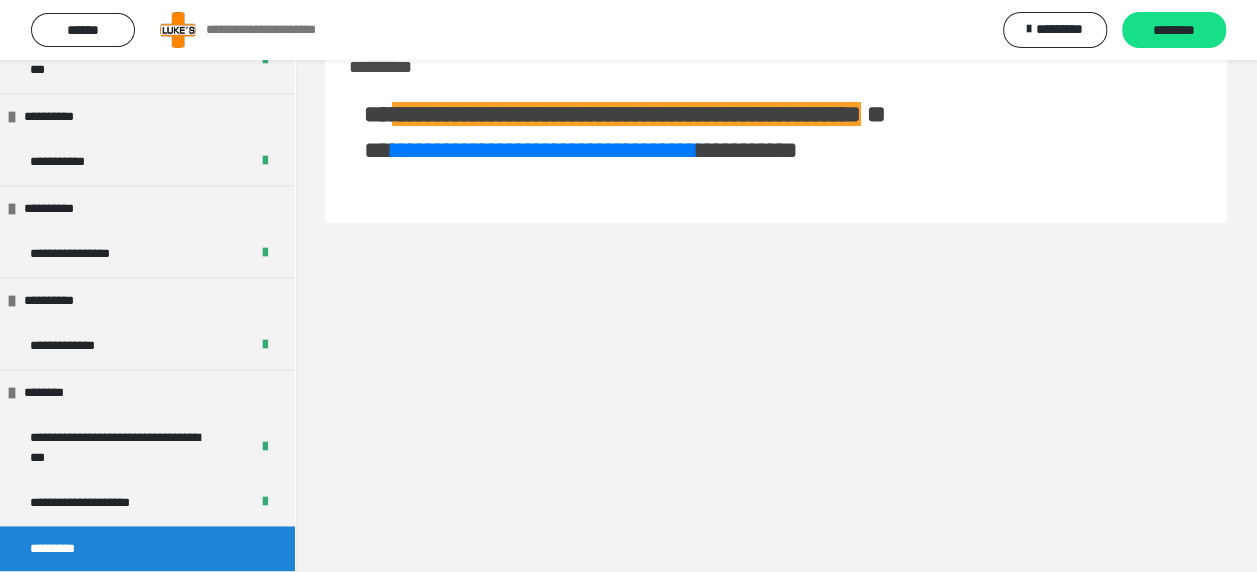 scroll, scrollTop: 60, scrollLeft: 0, axis: vertical 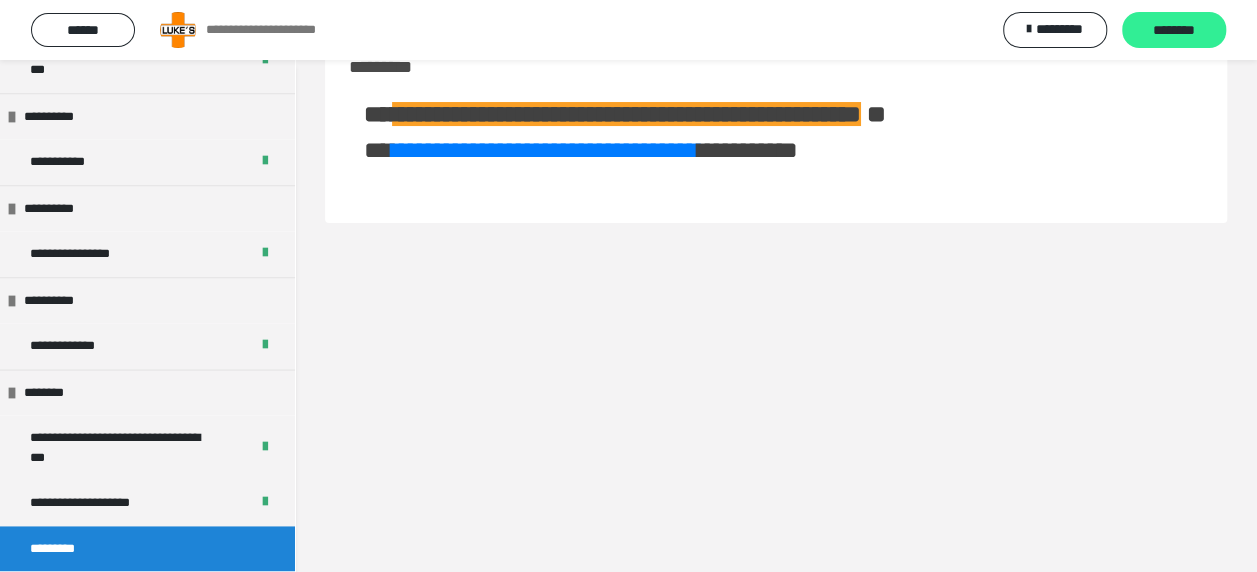 click on "********" at bounding box center [1174, 30] 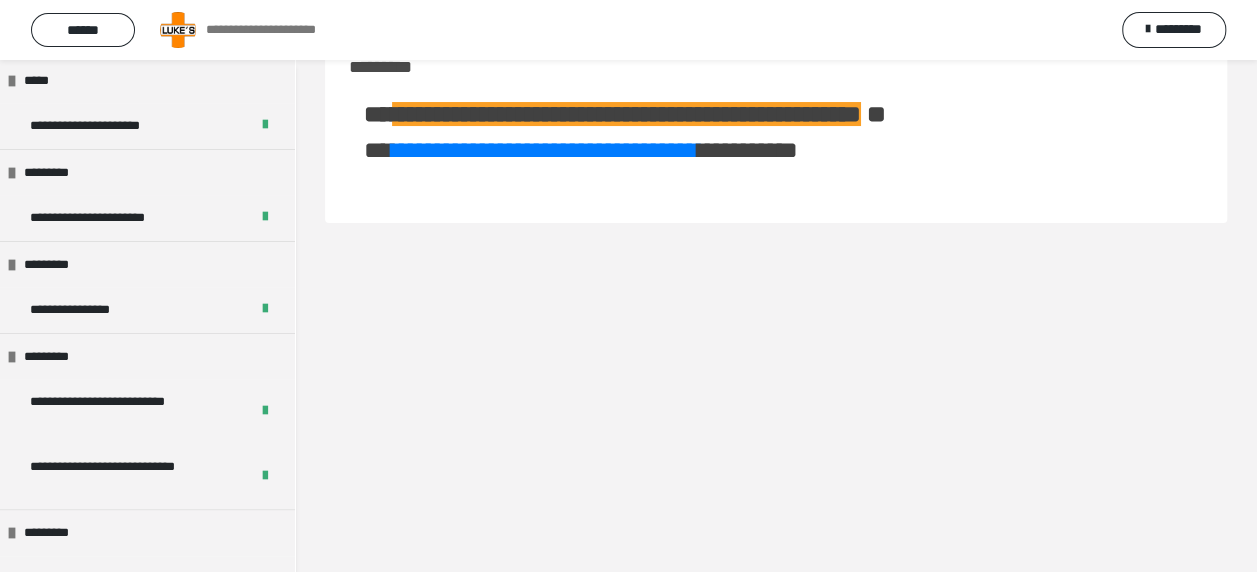 scroll, scrollTop: 0, scrollLeft: 0, axis: both 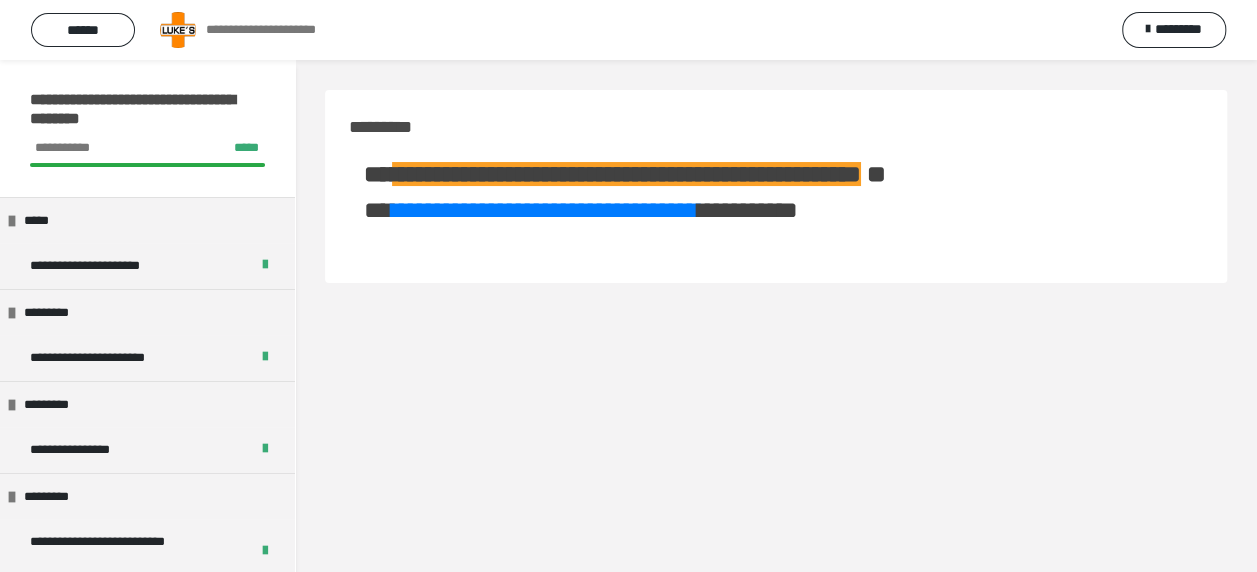 click on "**********" at bounding box center [140, 109] 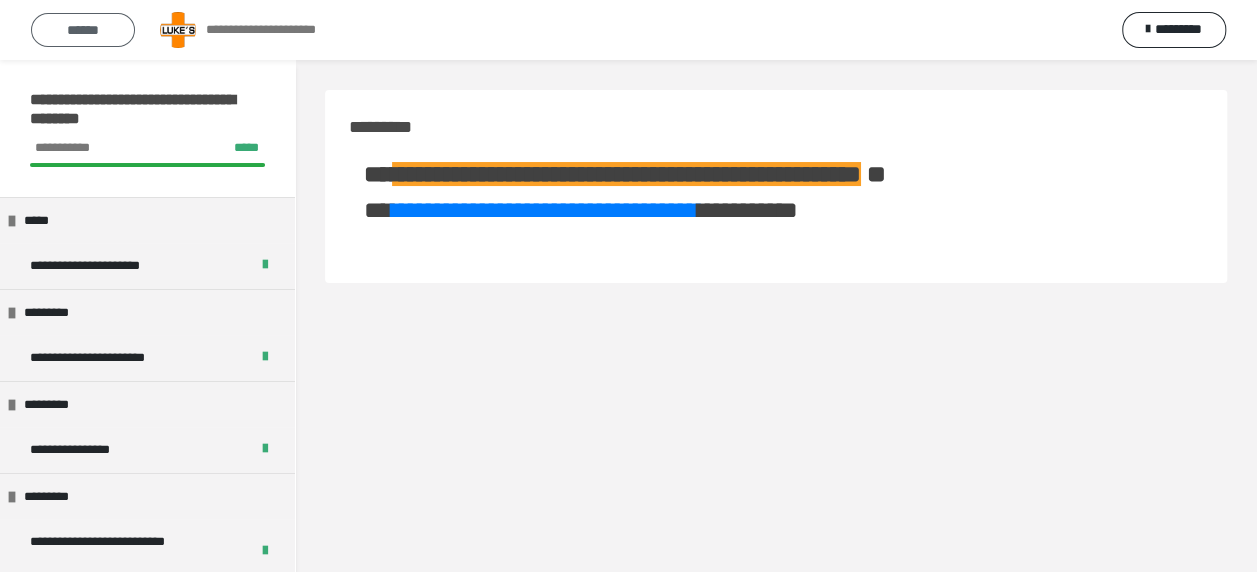 click on "******" at bounding box center (83, 30) 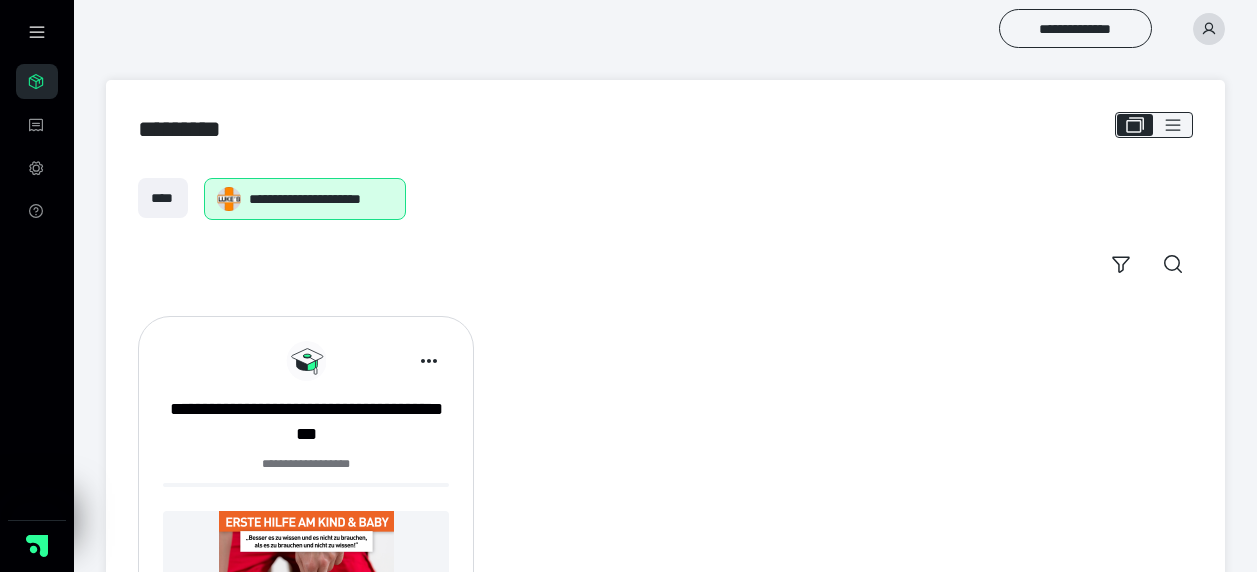 scroll, scrollTop: 180, scrollLeft: 0, axis: vertical 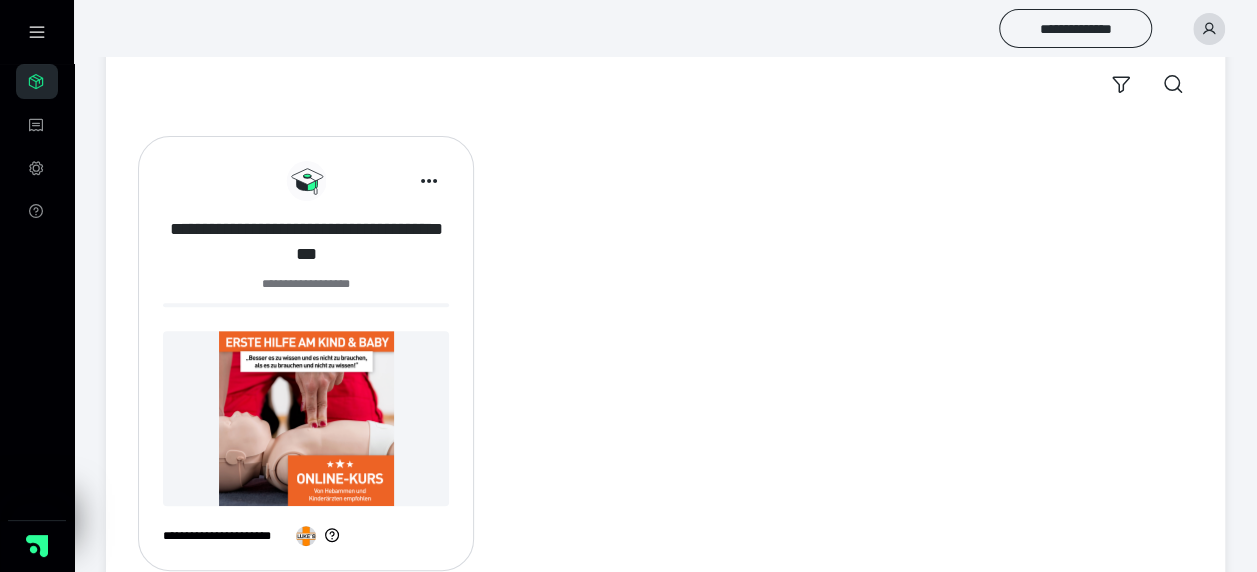 click on "**********" at bounding box center [306, 242] 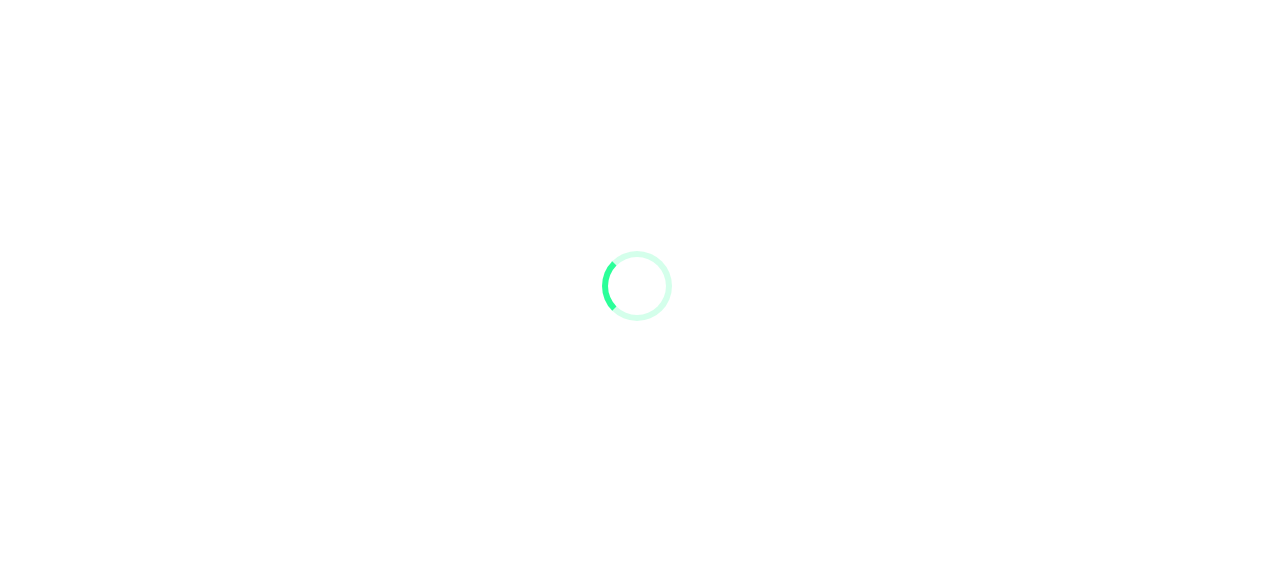 scroll, scrollTop: 0, scrollLeft: 0, axis: both 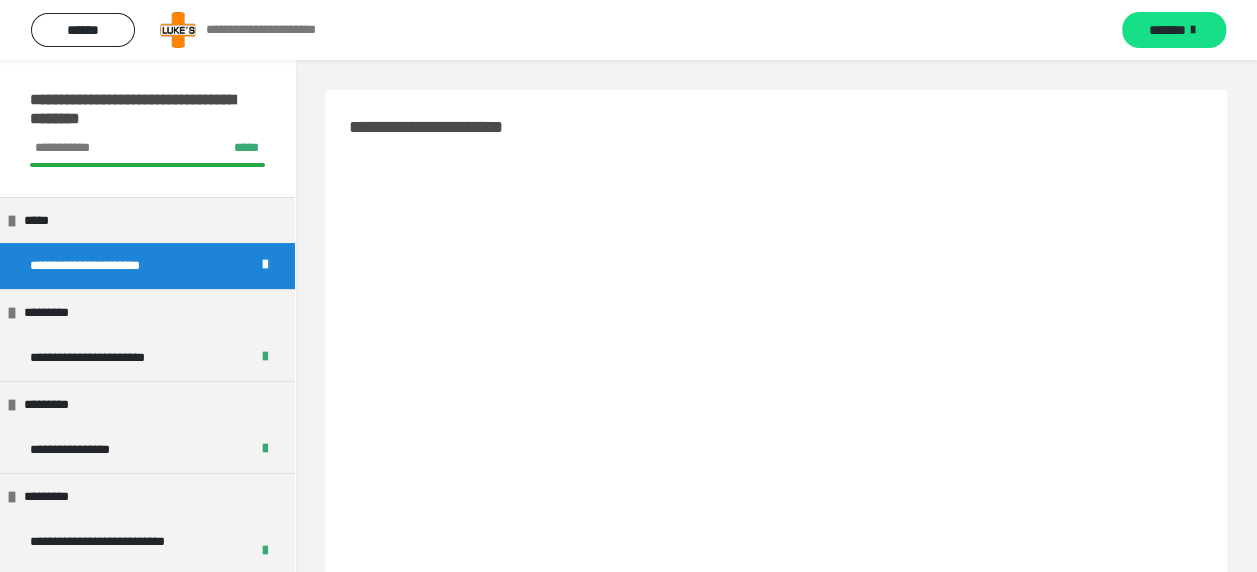 click on "**********" at bounding box center [628, 30] 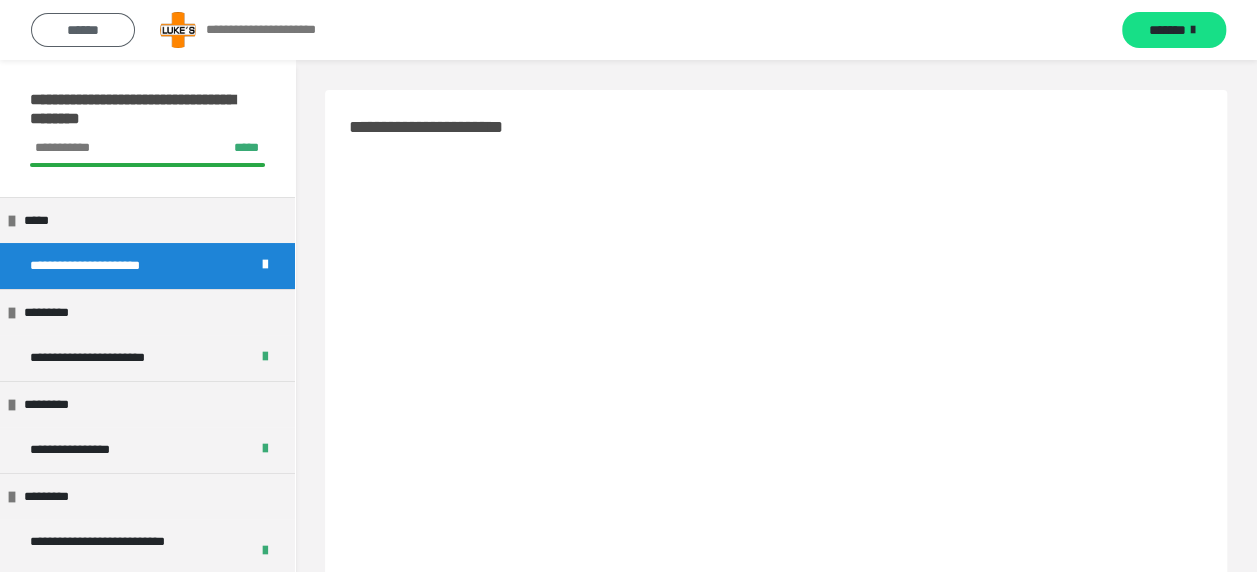 click on "******" at bounding box center [83, 30] 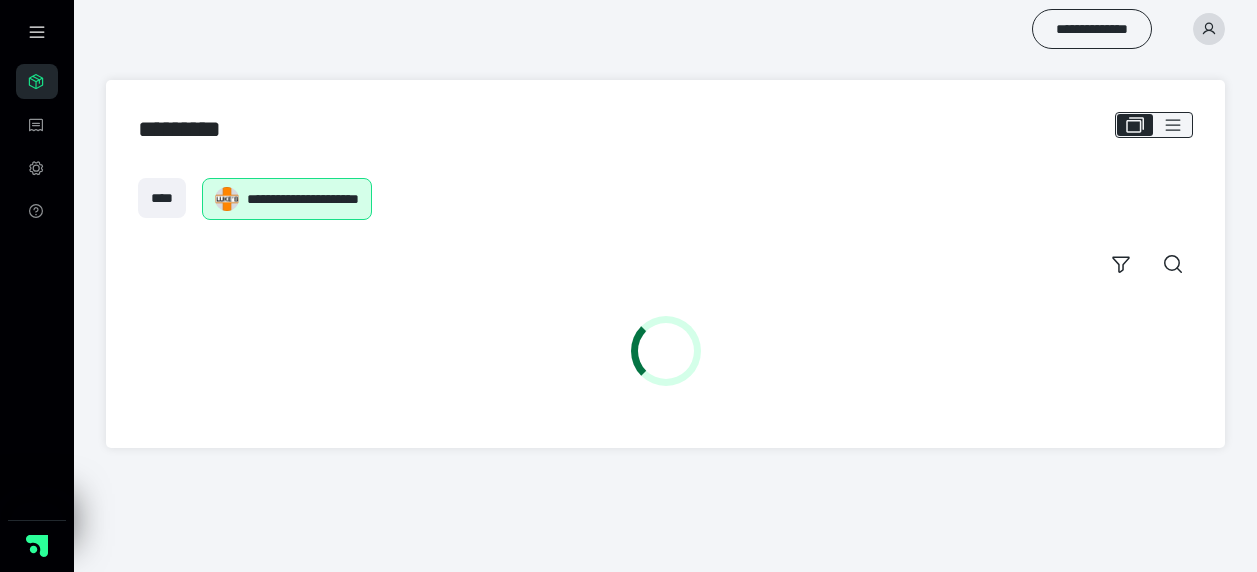 scroll, scrollTop: 0, scrollLeft: 0, axis: both 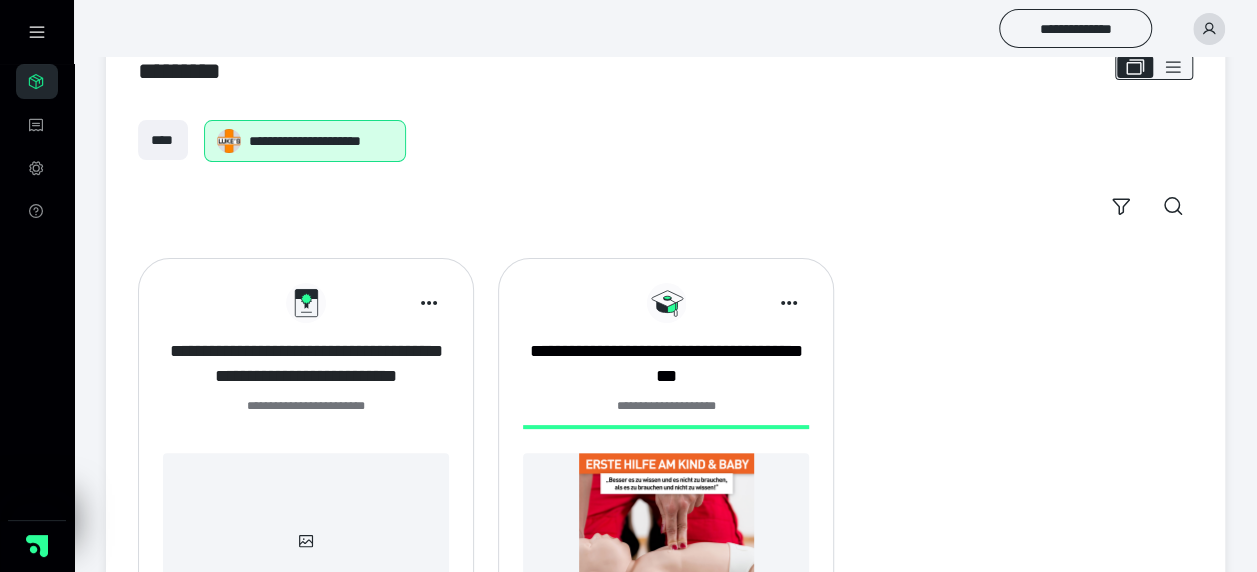 click on "**********" at bounding box center (306, 364) 